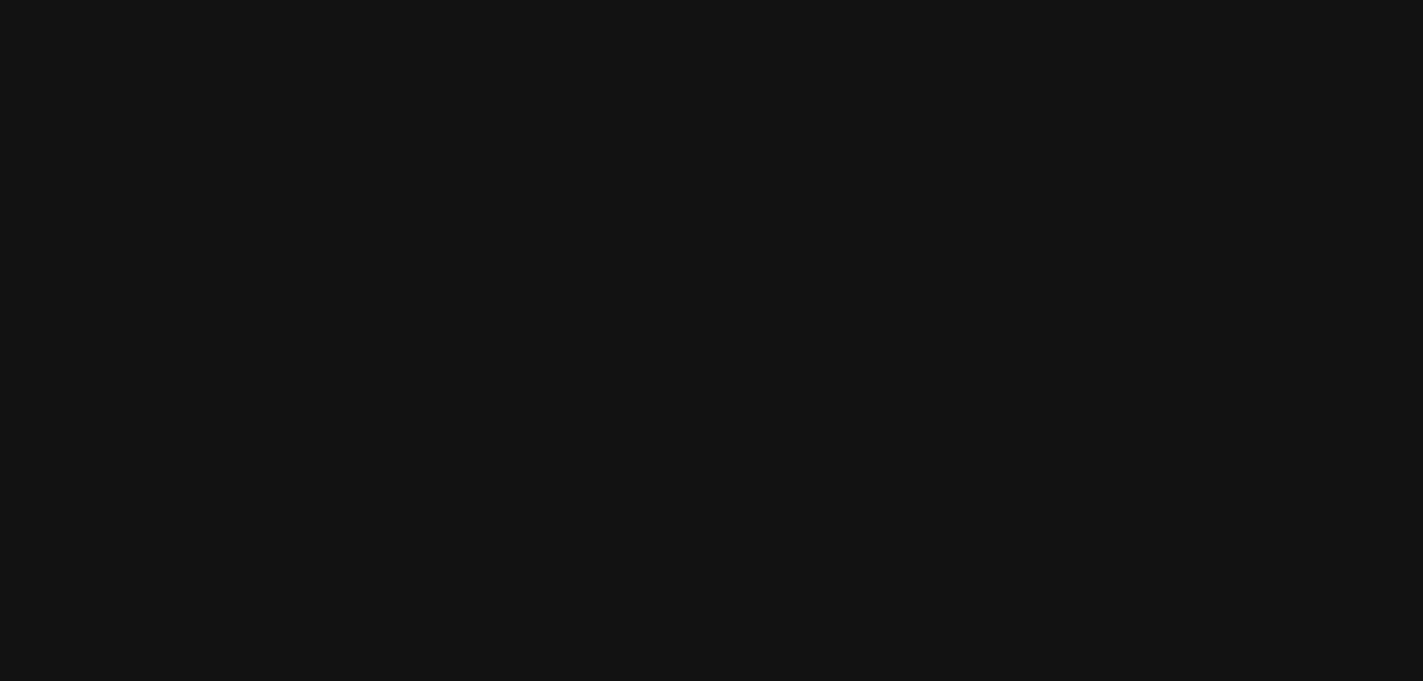 scroll, scrollTop: 0, scrollLeft: 0, axis: both 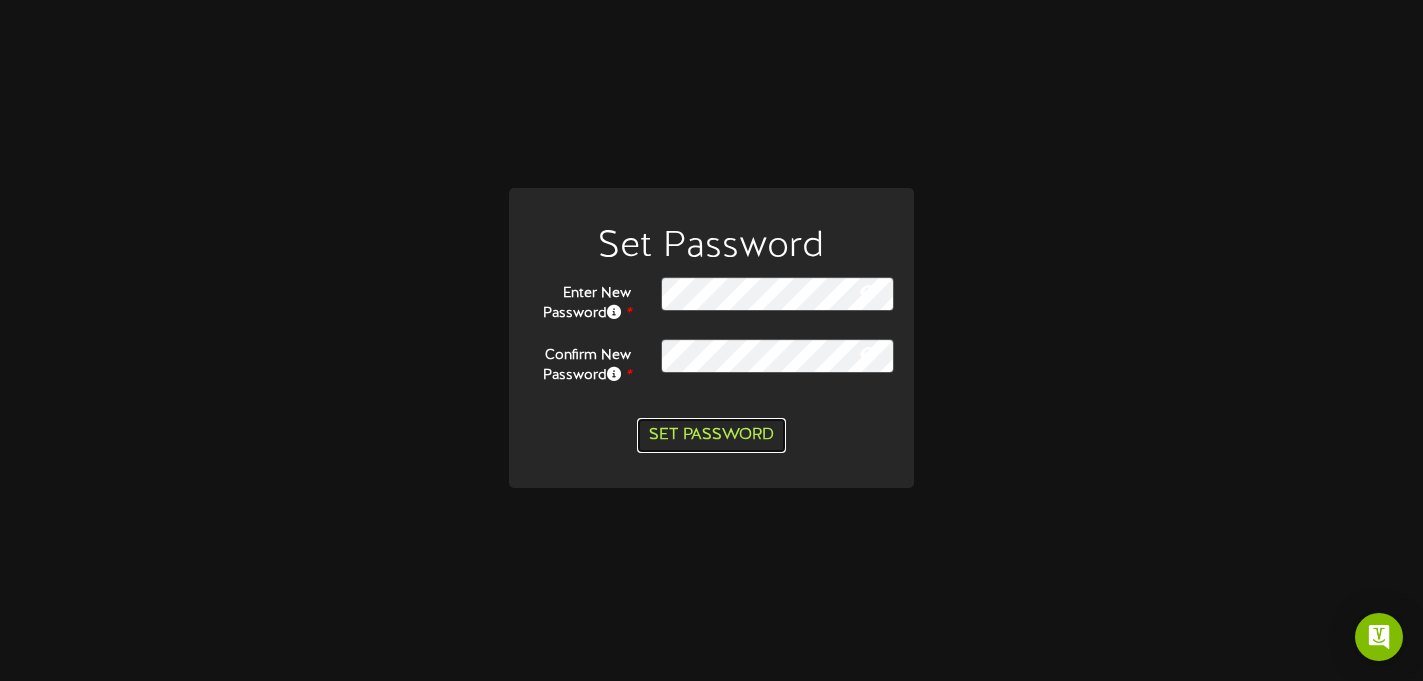 click on "Set Password" at bounding box center [711, 435] 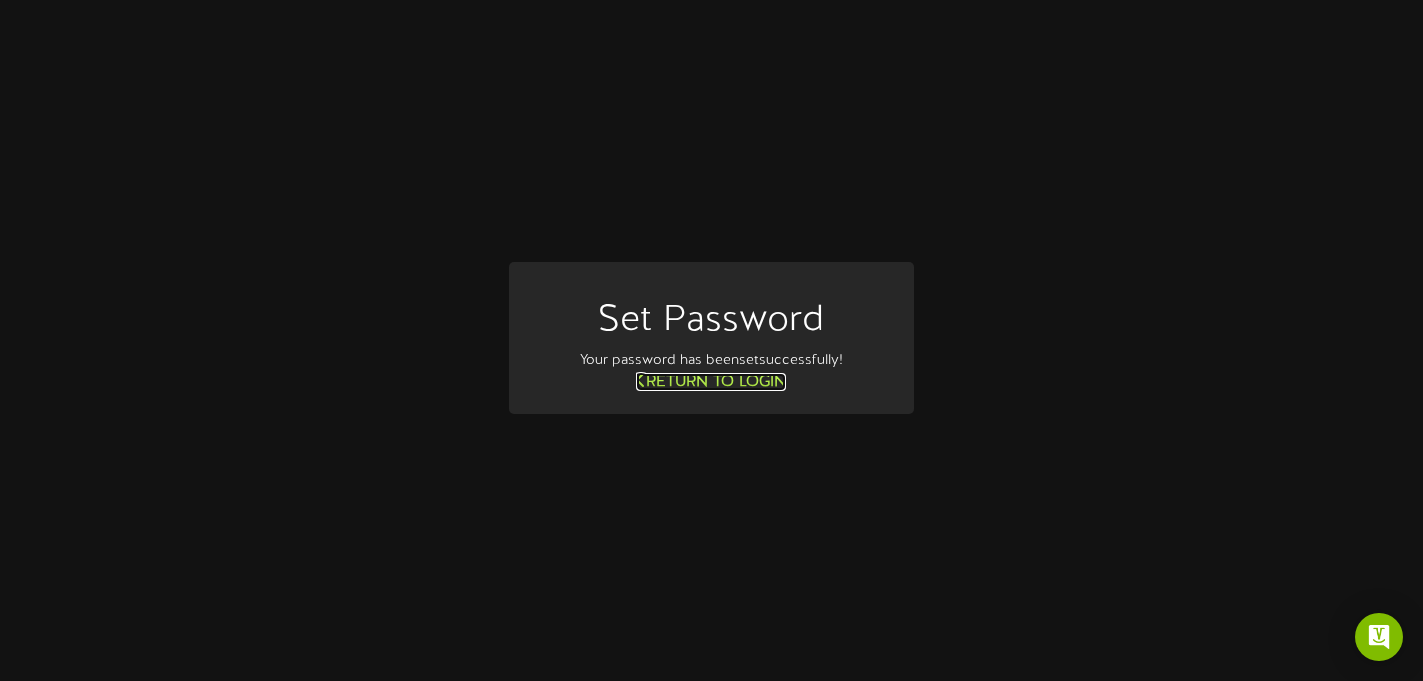 click on "Return to Login" at bounding box center [711, 382] 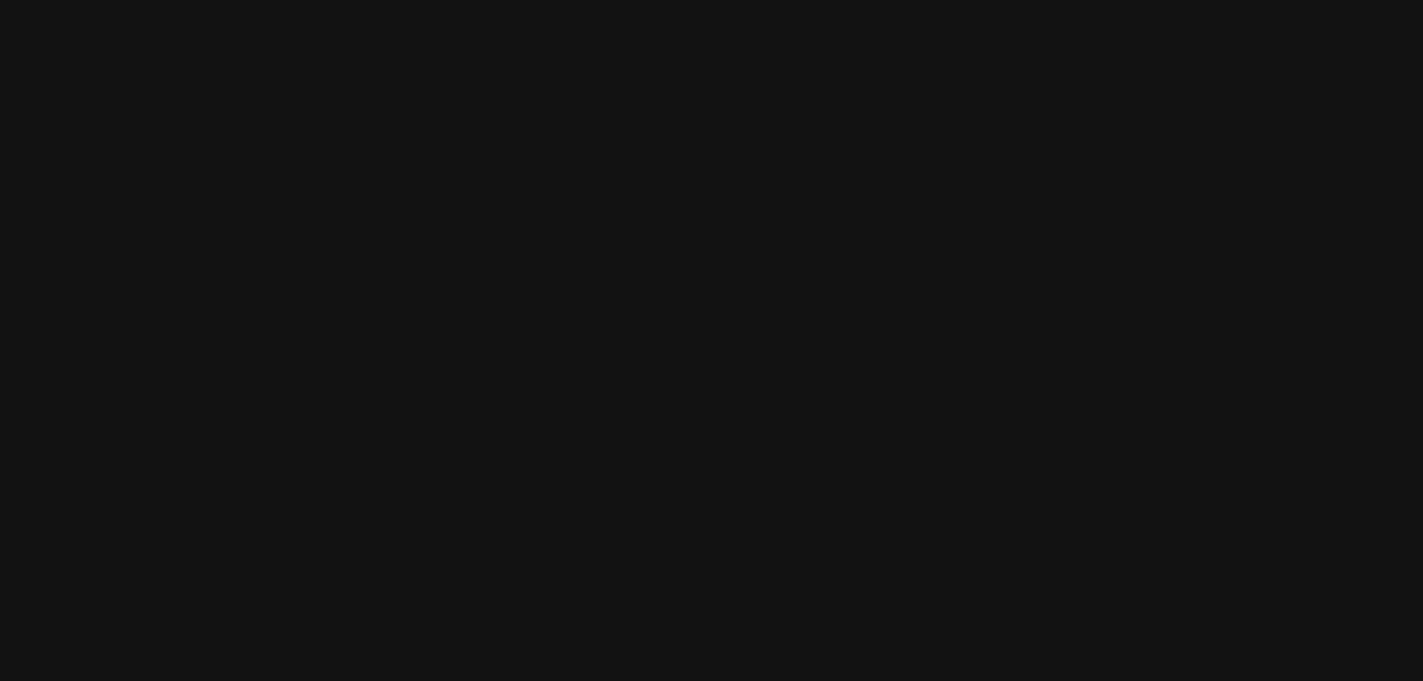 scroll, scrollTop: 0, scrollLeft: 0, axis: both 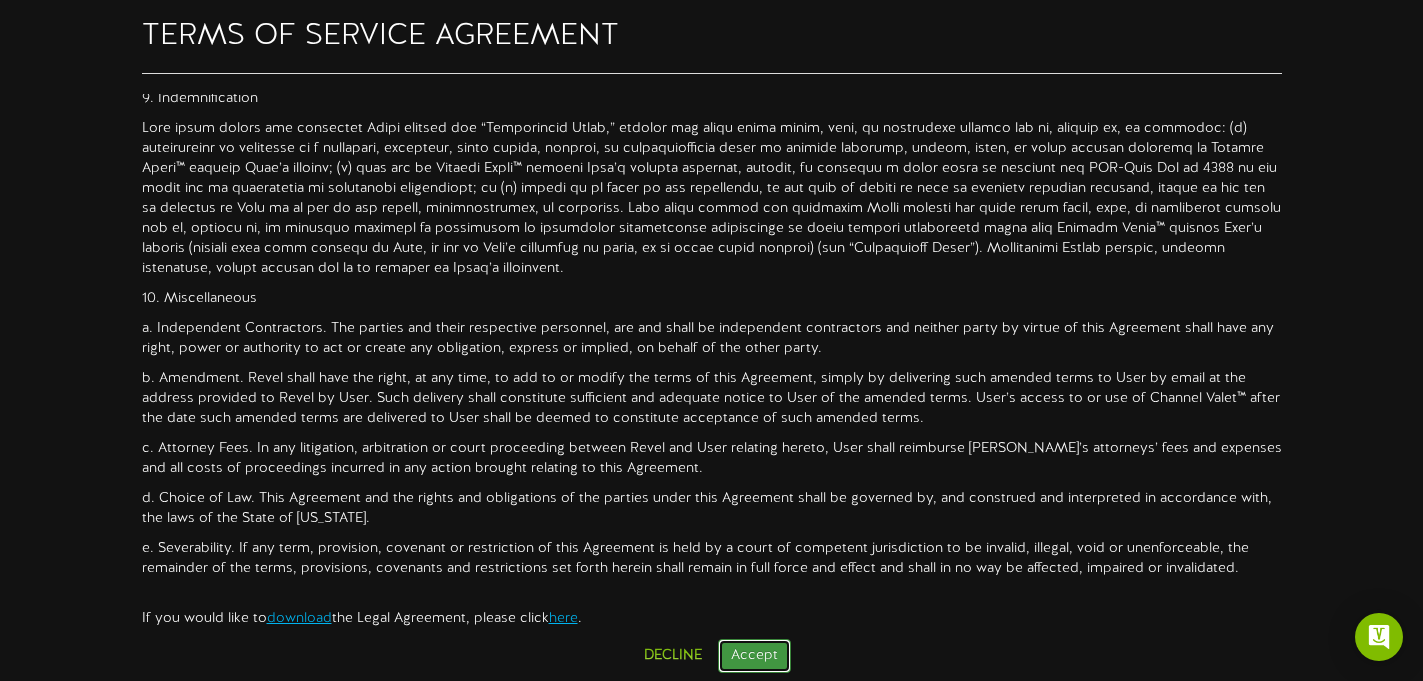 click on "Accept" at bounding box center [754, 656] 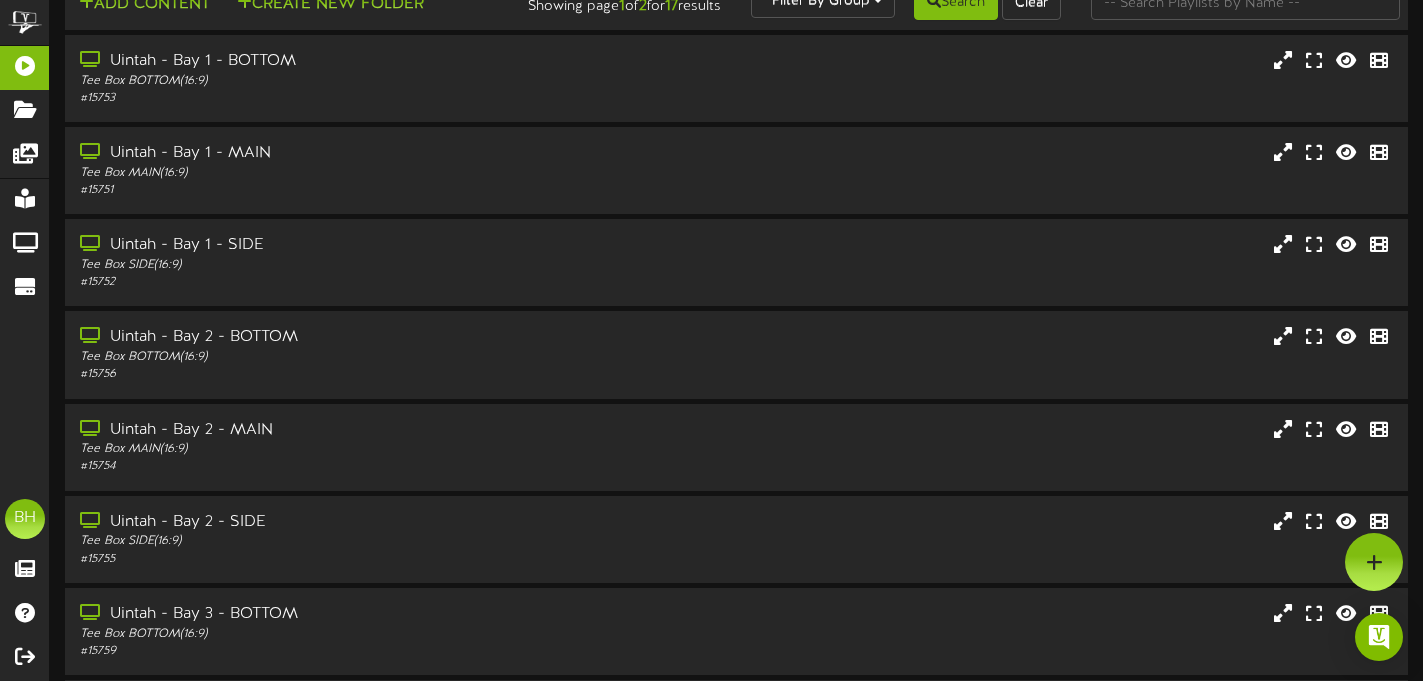 scroll, scrollTop: 0, scrollLeft: 0, axis: both 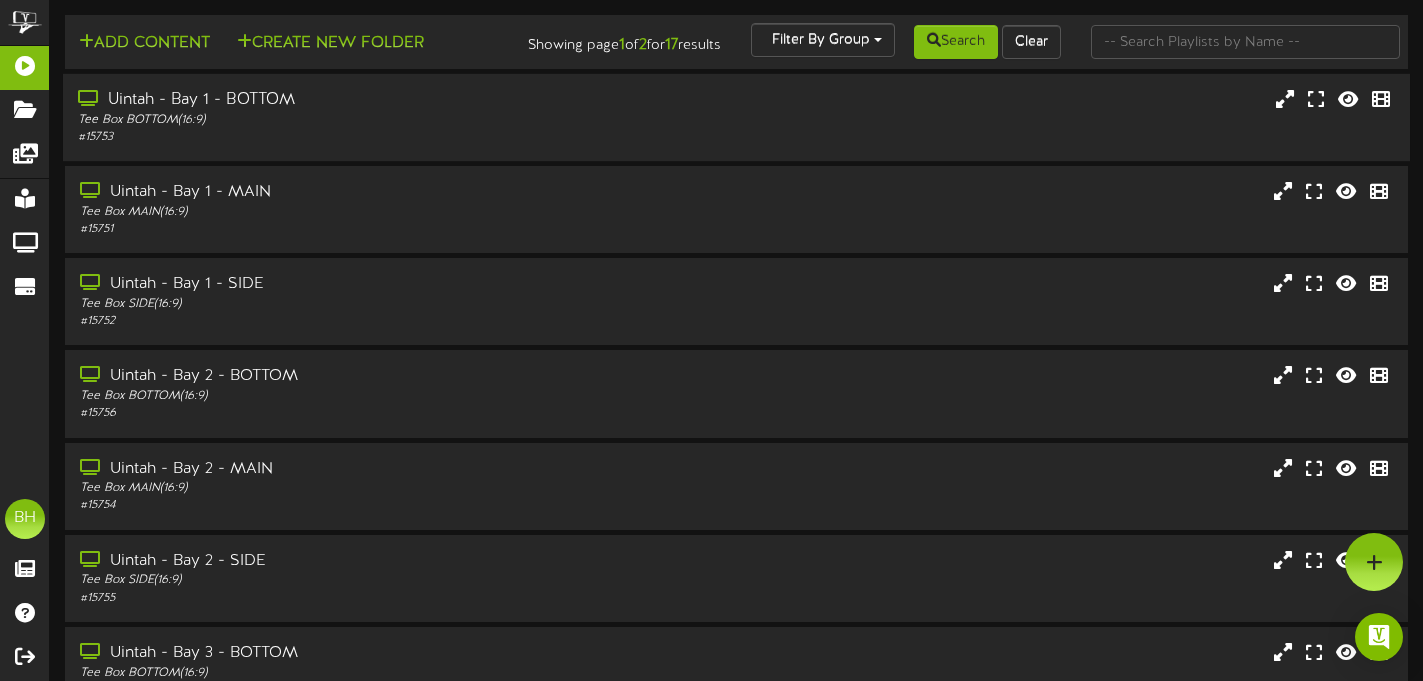 click on "Uintah - Bay 1 - BOTTOM" at bounding box center (343, 100) 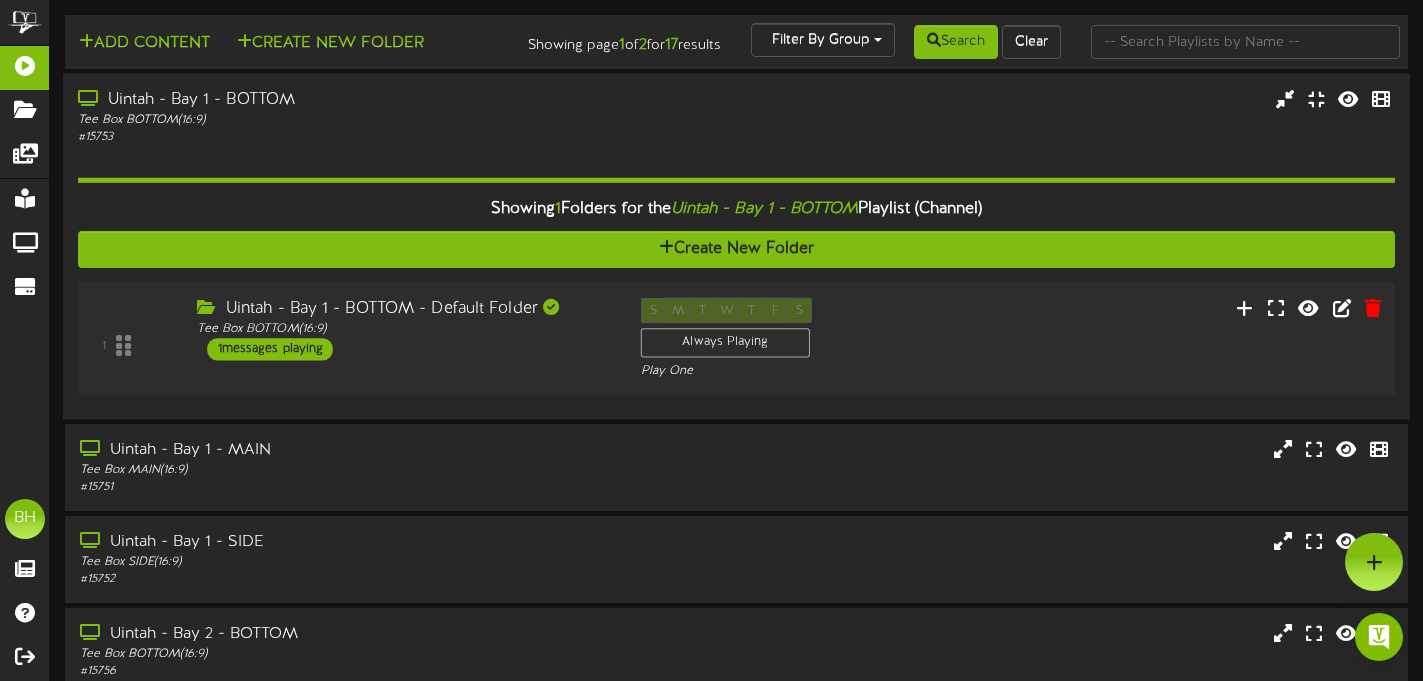 click on "1  messages playing" at bounding box center (271, 349) 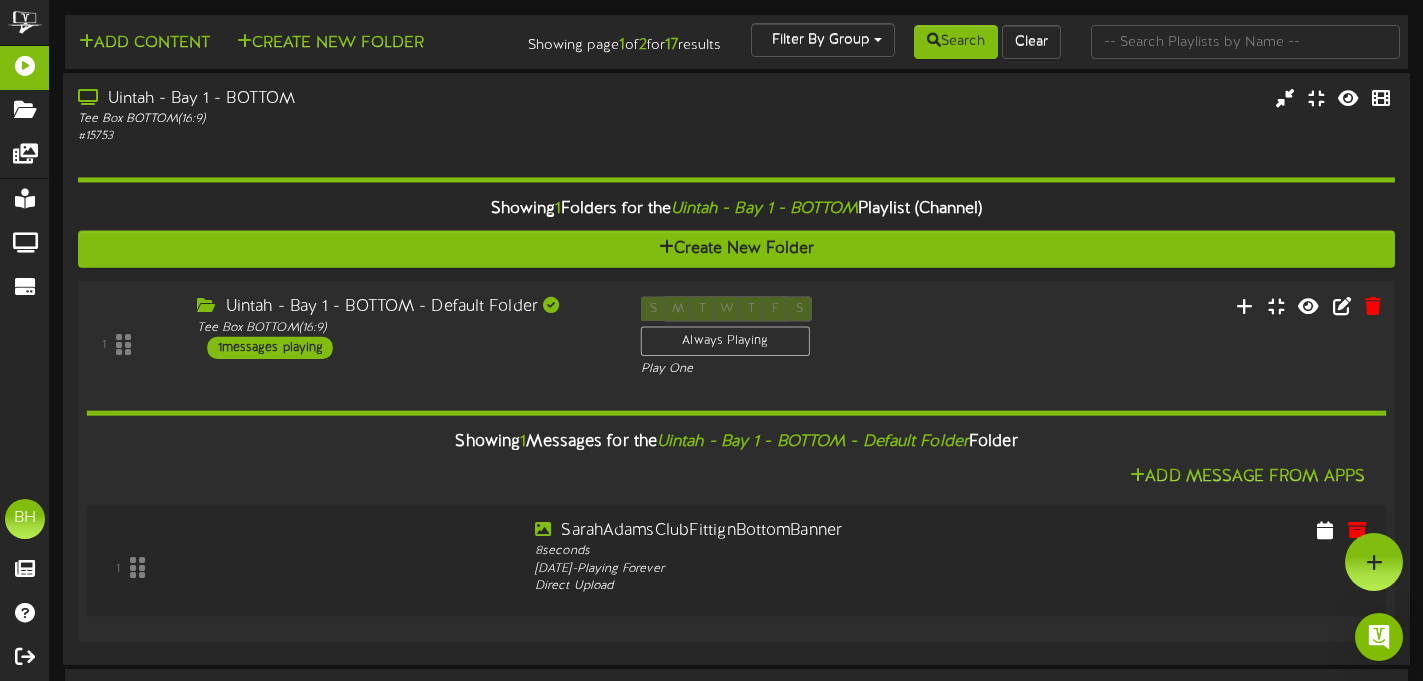 click on "1  messages playing" at bounding box center [271, 347] 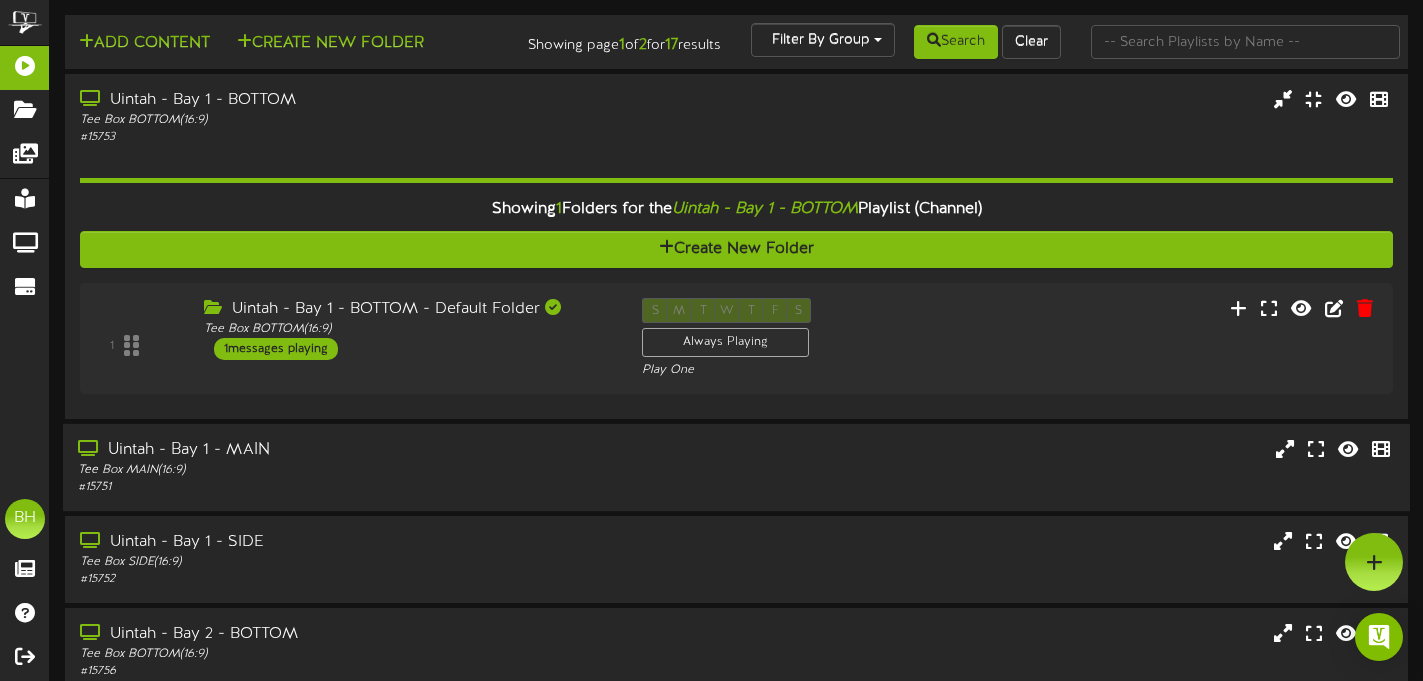 click on "Uintah - Bay 1 - MAIN" at bounding box center [343, 450] 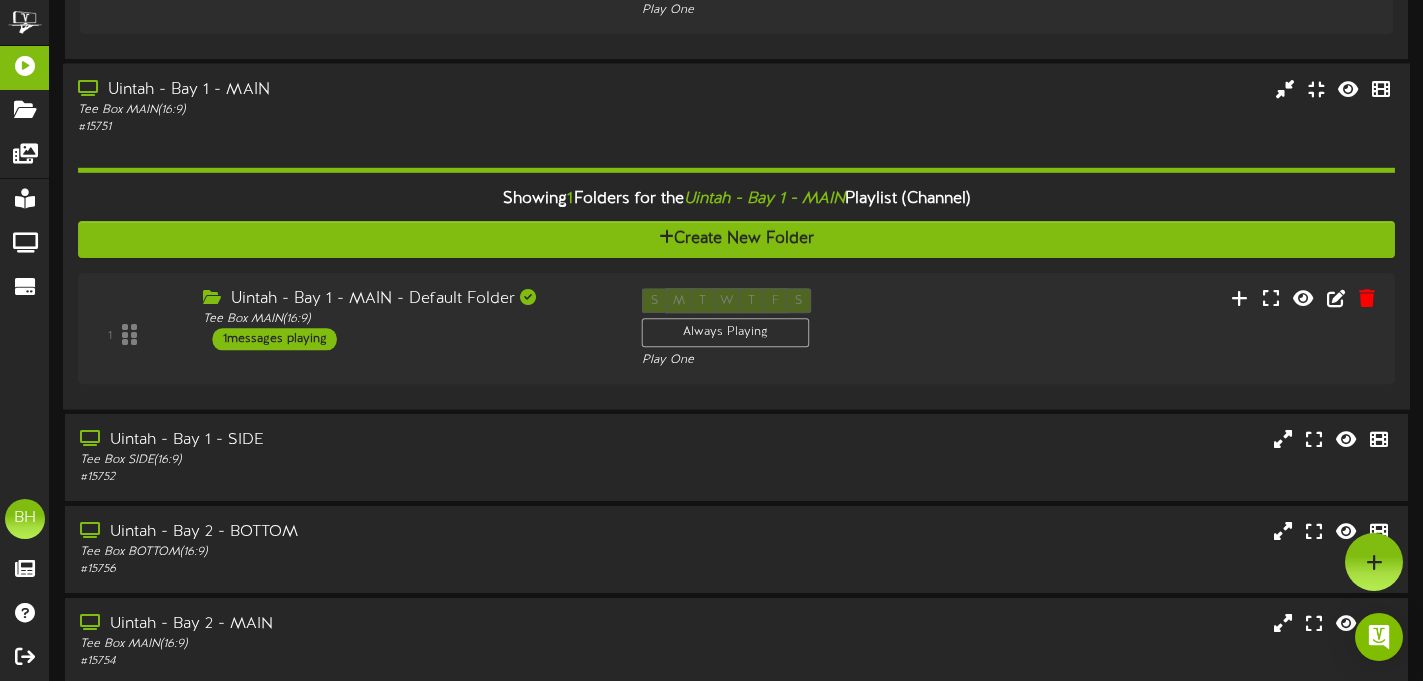 scroll, scrollTop: 355, scrollLeft: 0, axis: vertical 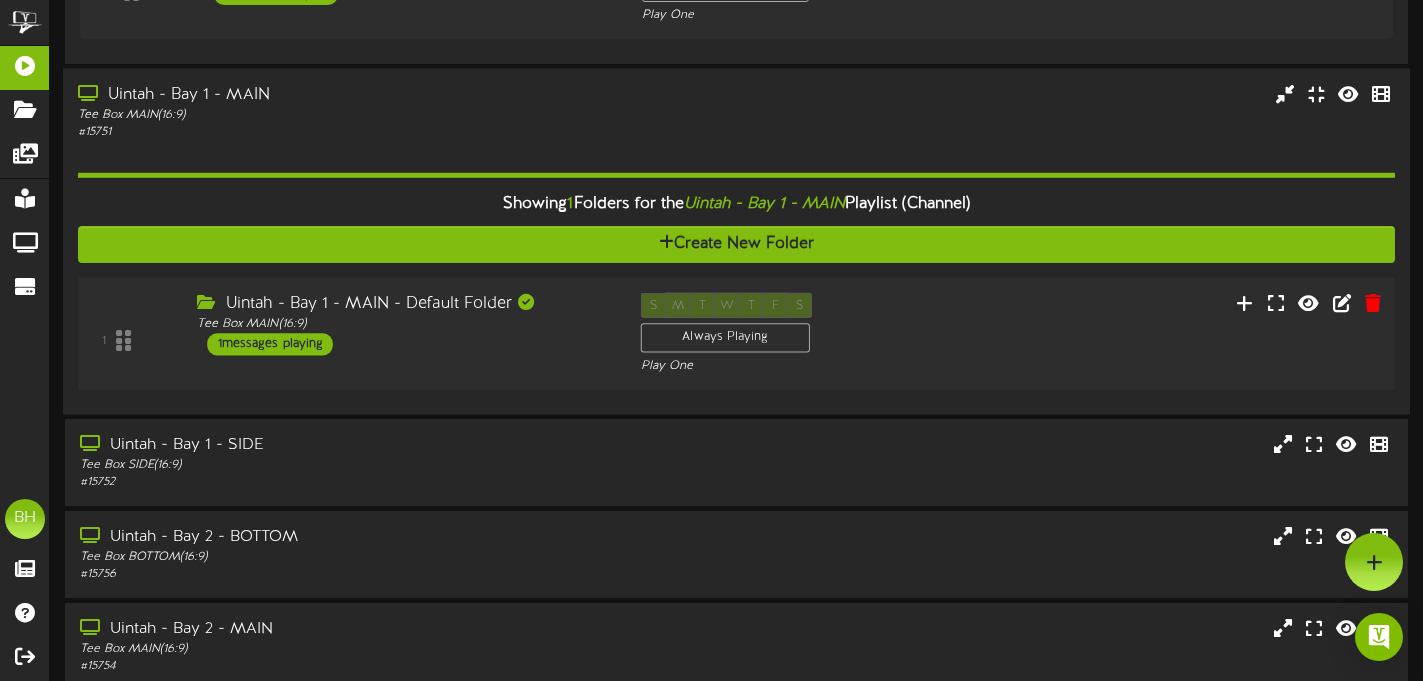 click on "1  messages playing" at bounding box center (271, 344) 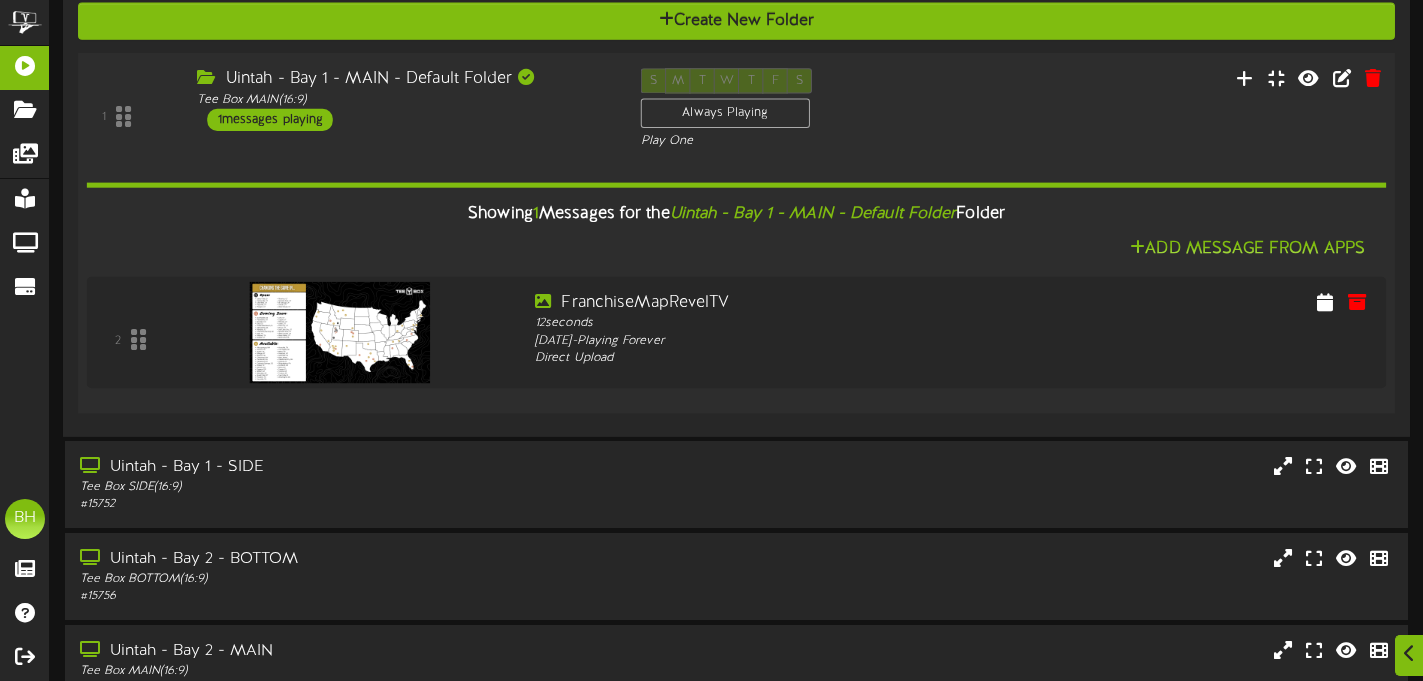 scroll, scrollTop: 579, scrollLeft: 0, axis: vertical 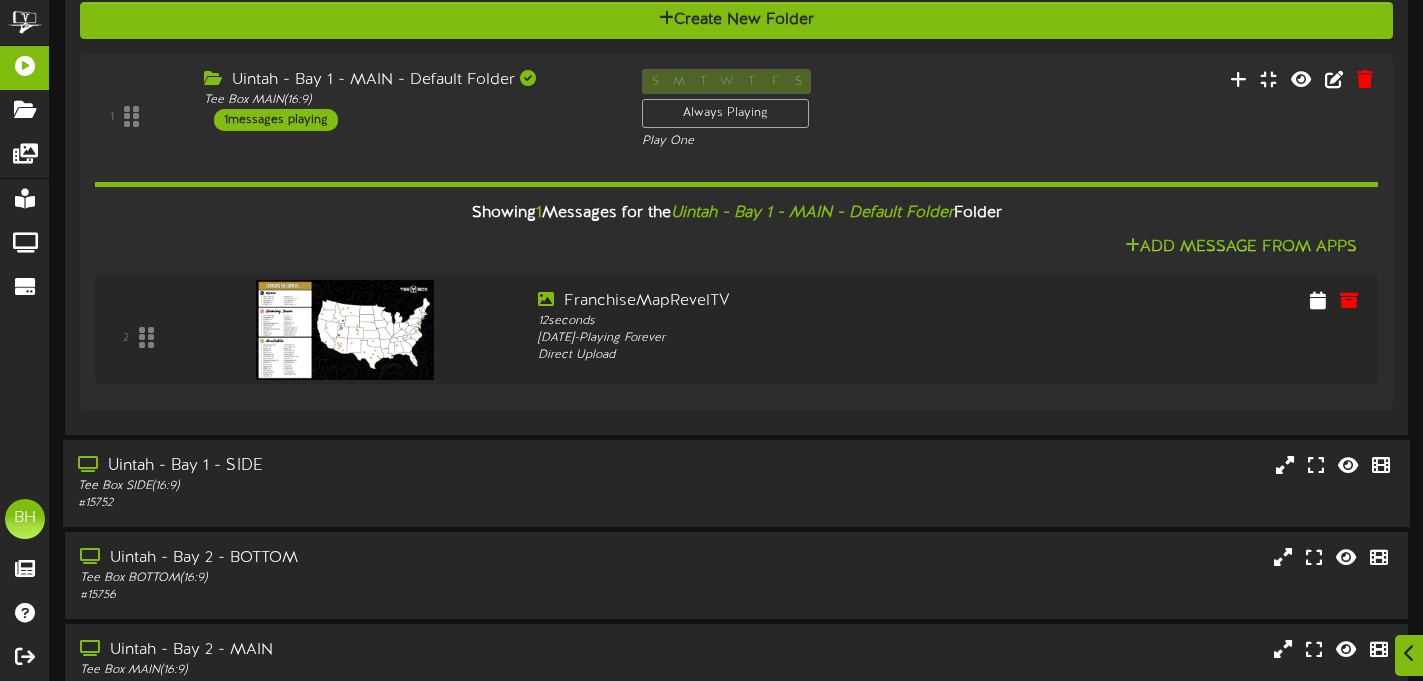 click on "Uintah - Bay 1 - SIDE" at bounding box center (343, 466) 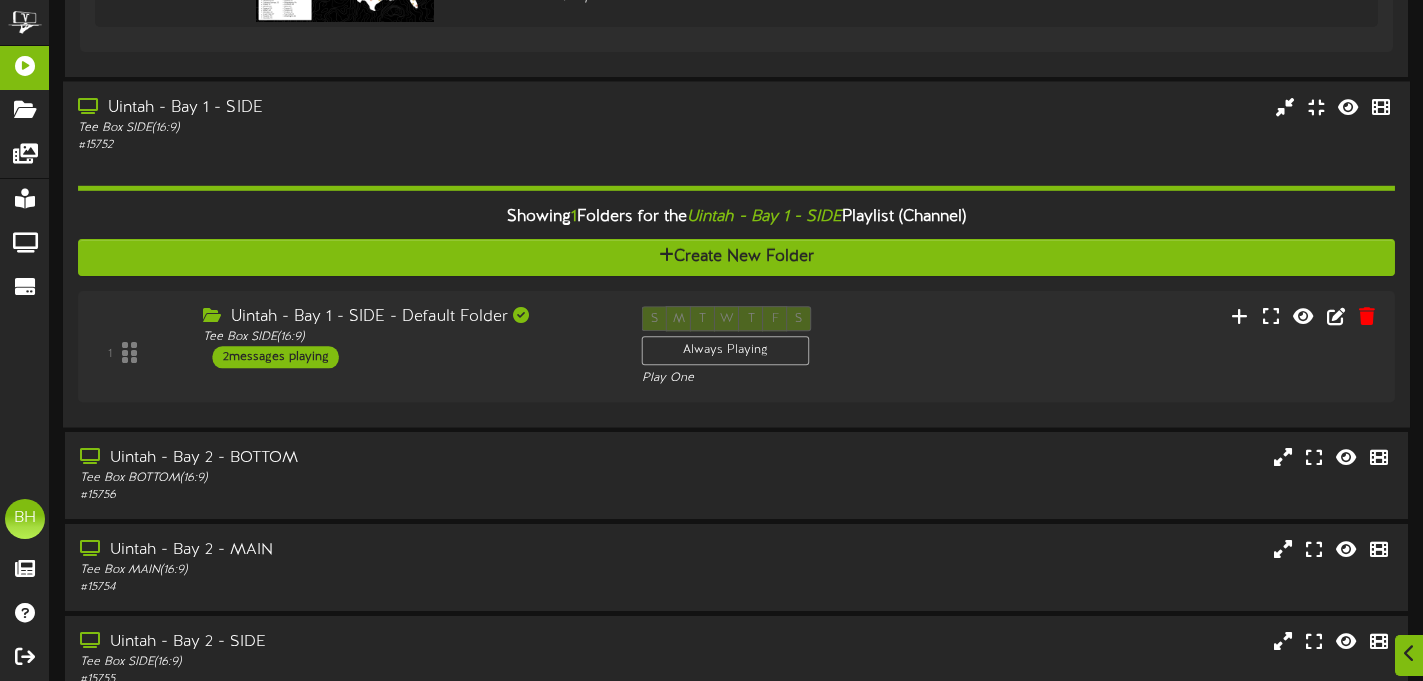 scroll, scrollTop: 940, scrollLeft: 0, axis: vertical 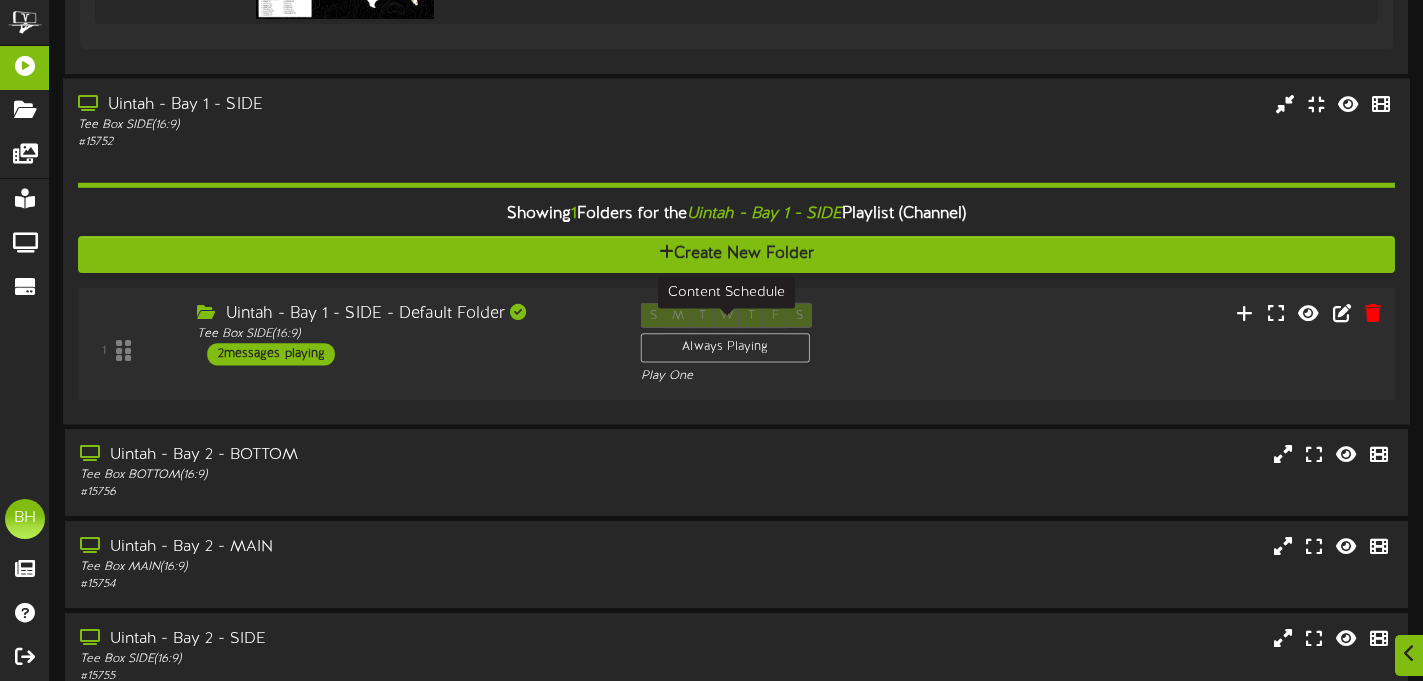 click on "Always Playing" at bounding box center [725, 348] 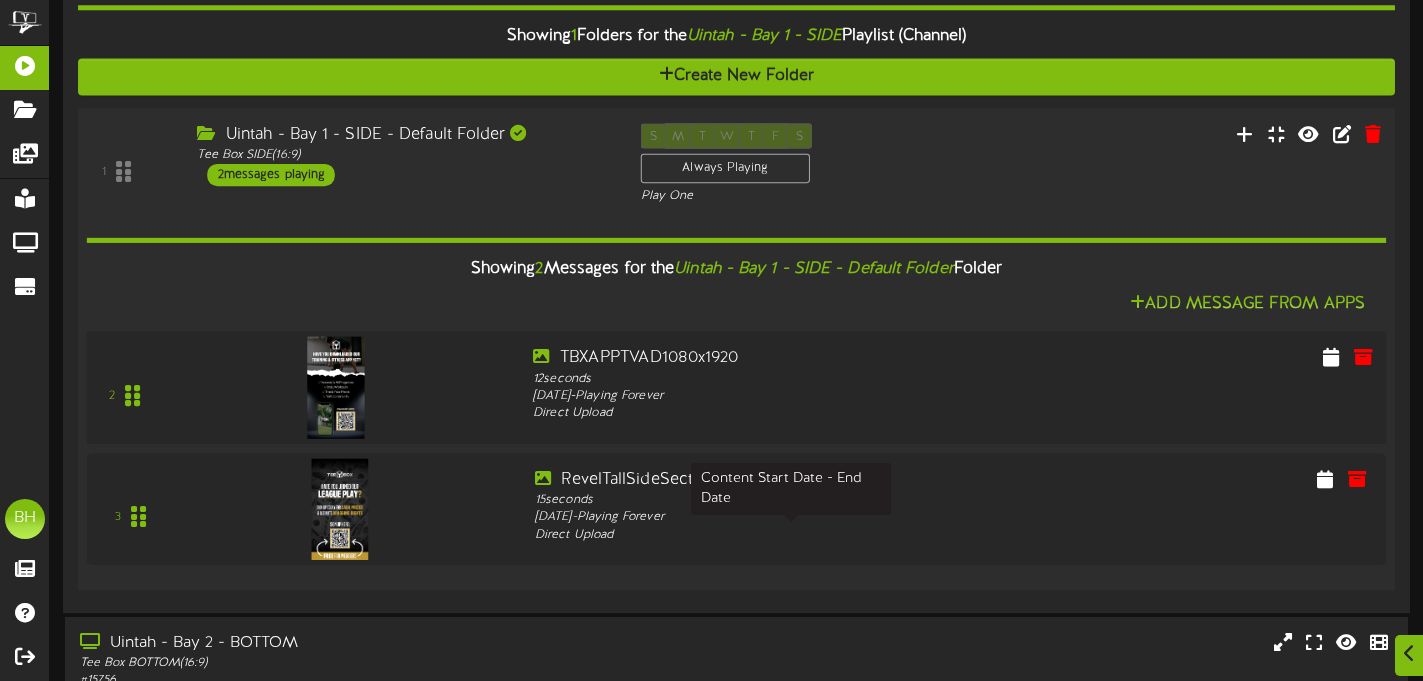 scroll, scrollTop: 1121, scrollLeft: 0, axis: vertical 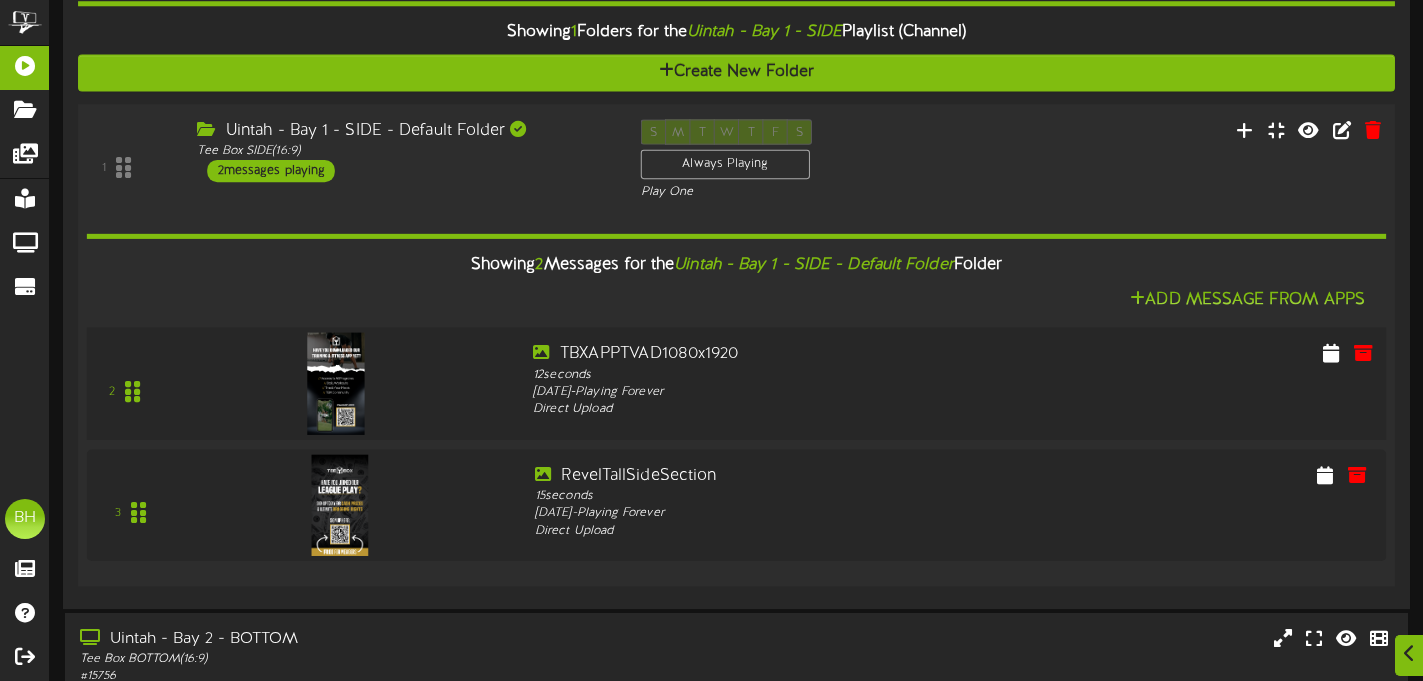 click at bounding box center [336, 383] 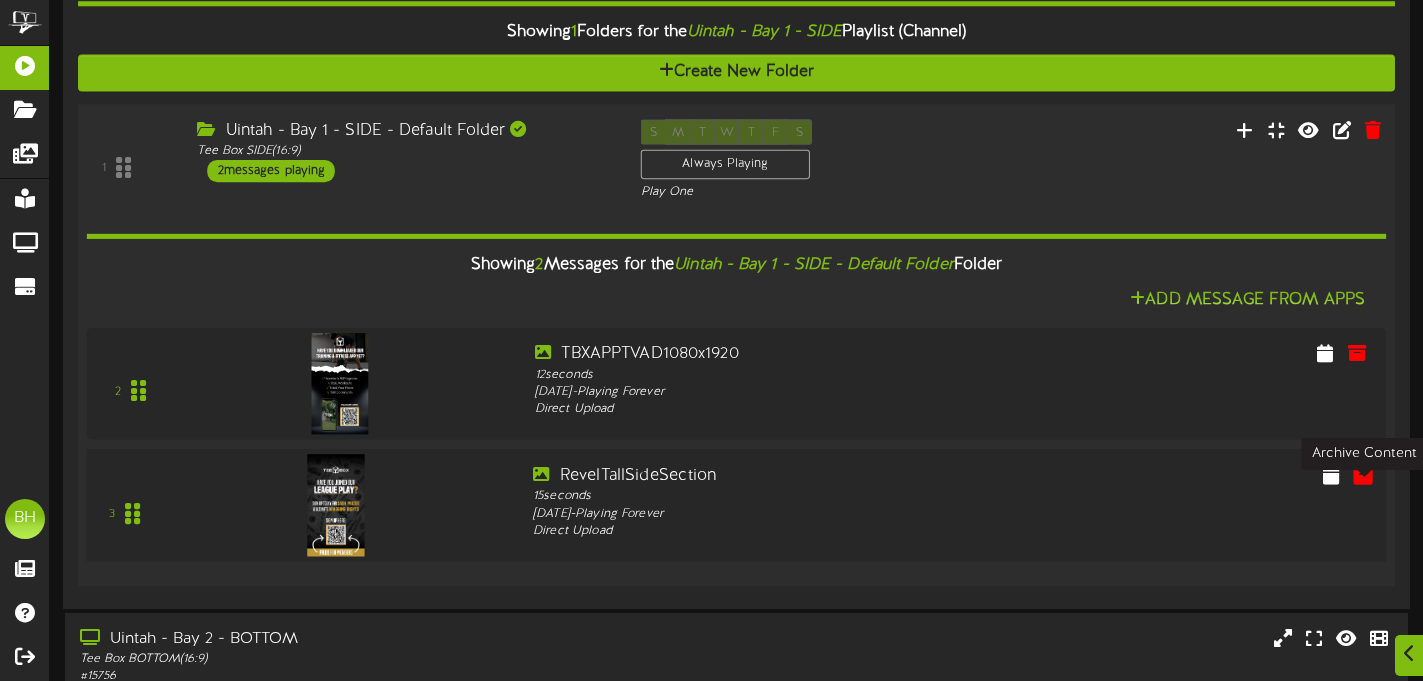 click at bounding box center (1363, 474) 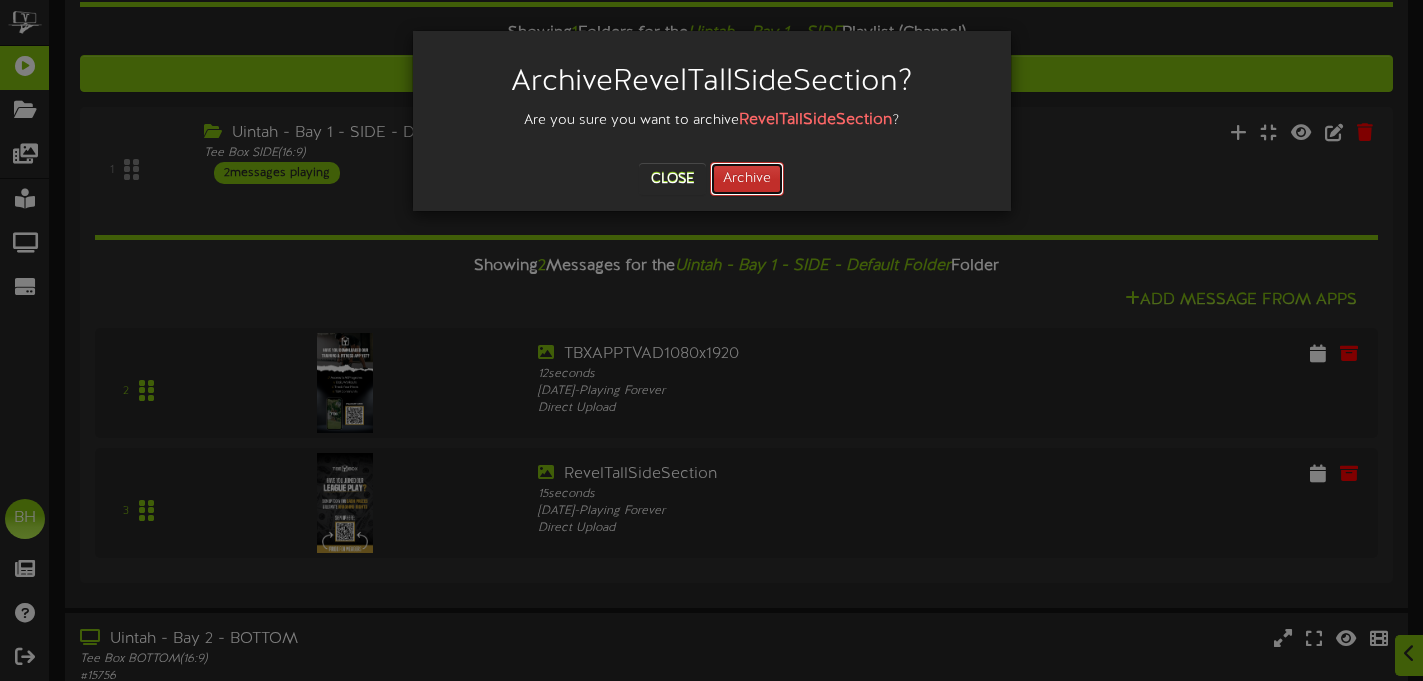 click on "Archive" at bounding box center (747, 179) 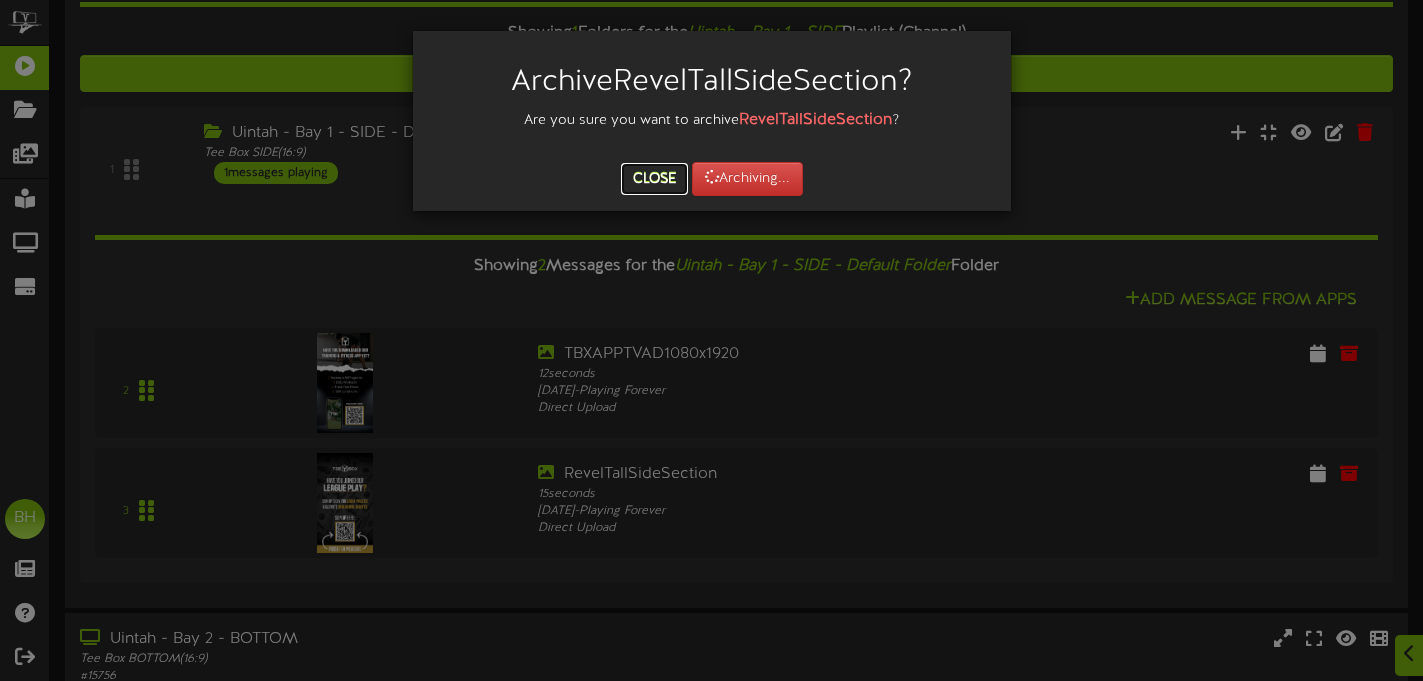 click on "Close" at bounding box center [654, 179] 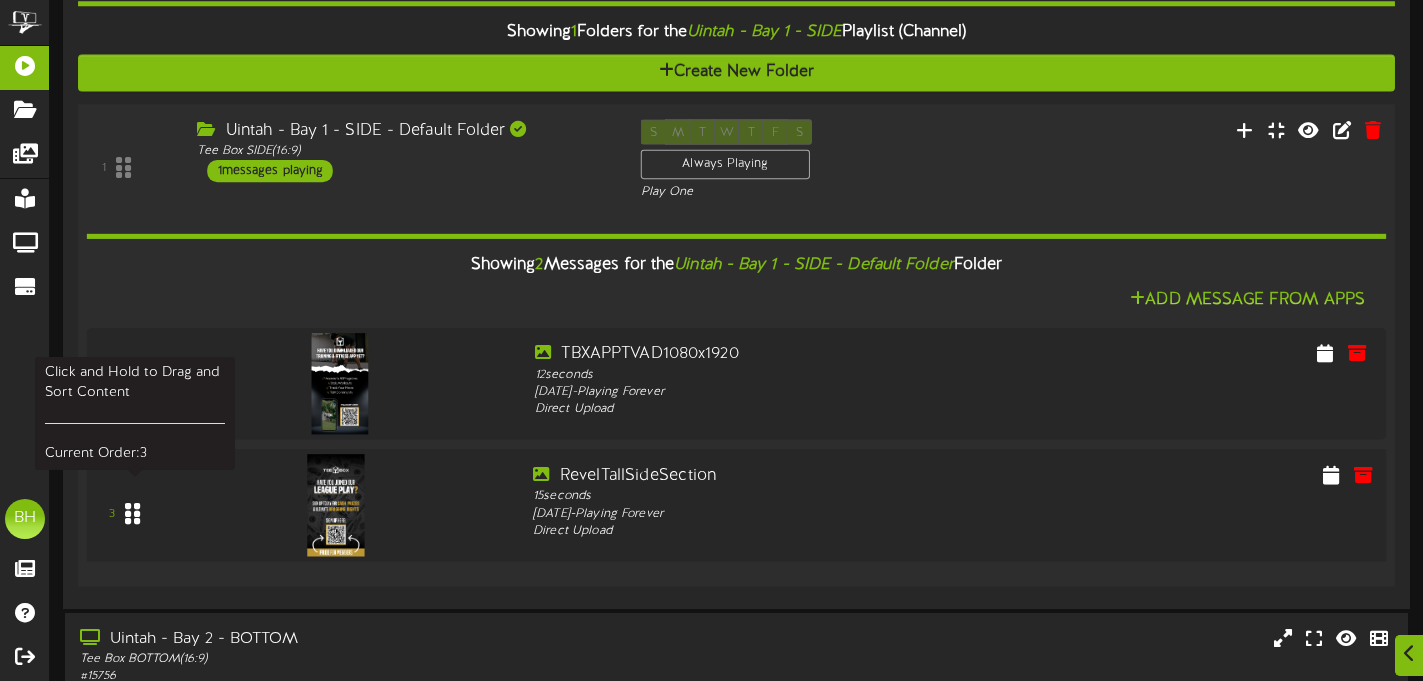 click at bounding box center [132, 512] 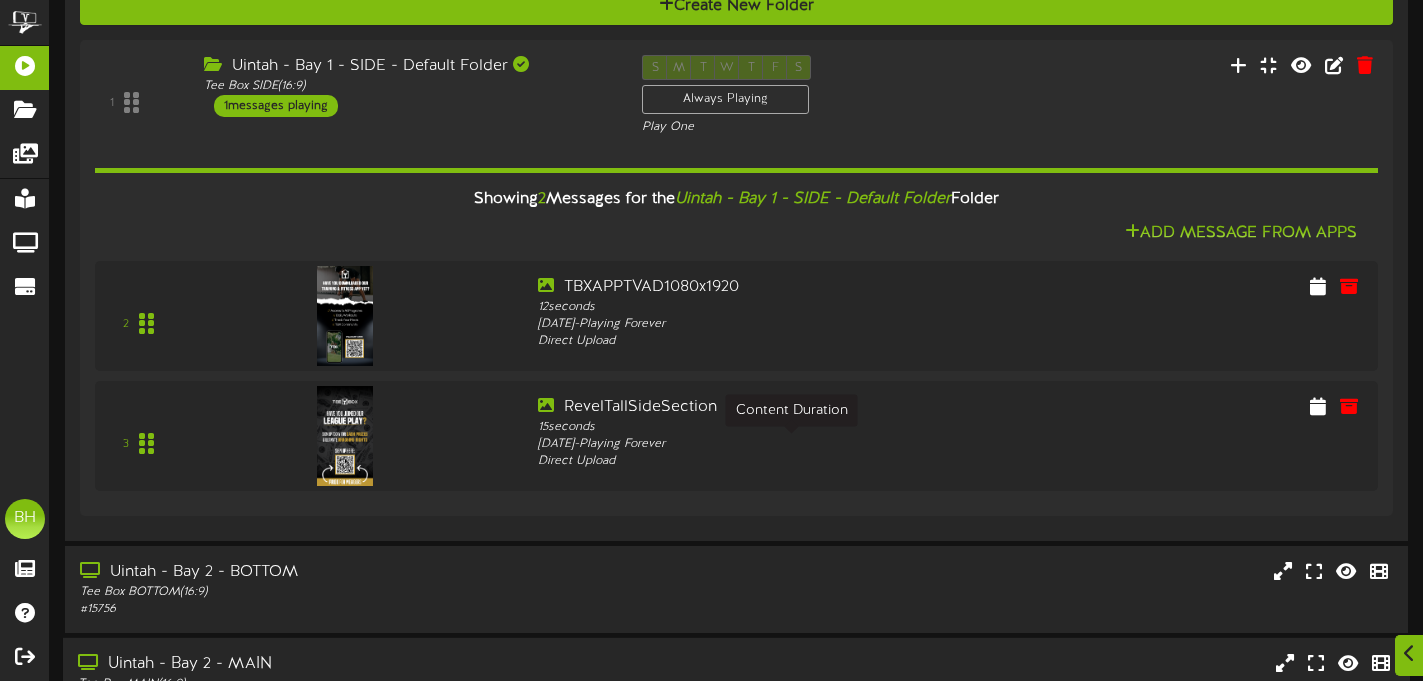 scroll, scrollTop: 1191, scrollLeft: 0, axis: vertical 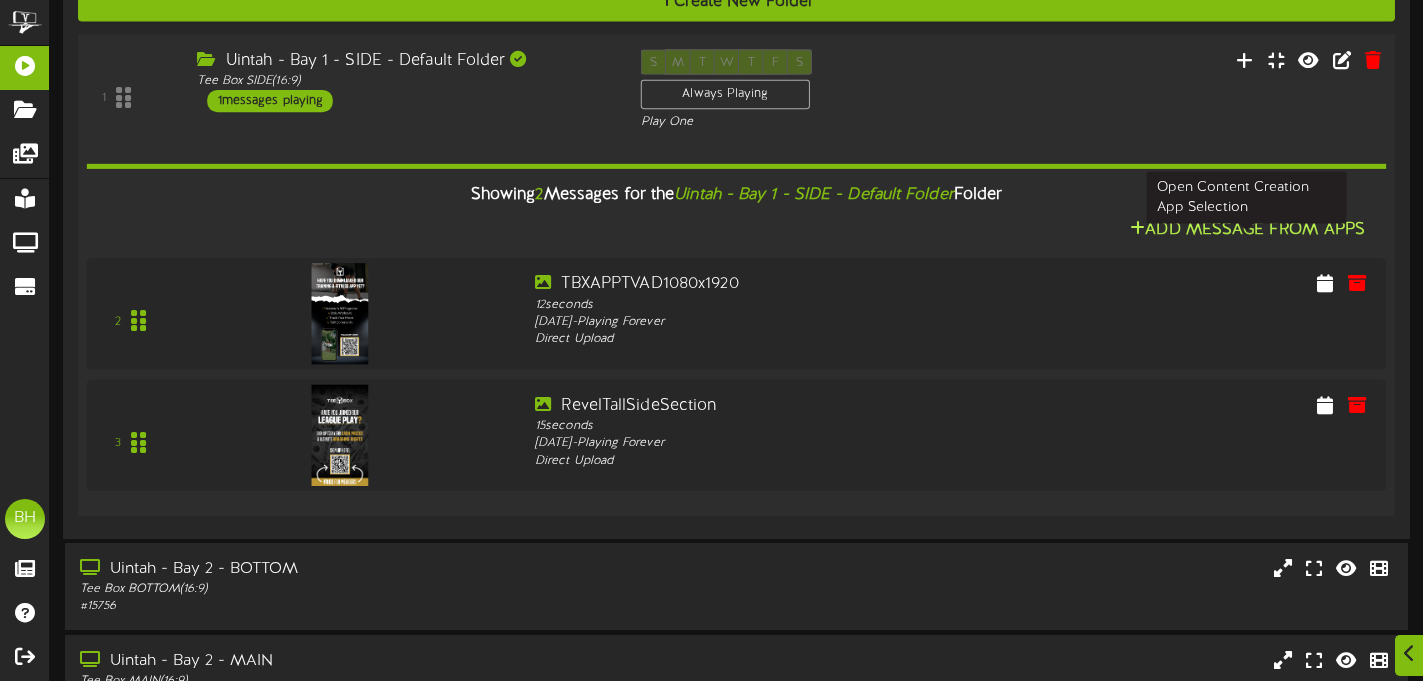 click on "Add Message From Apps" at bounding box center [1247, 229] 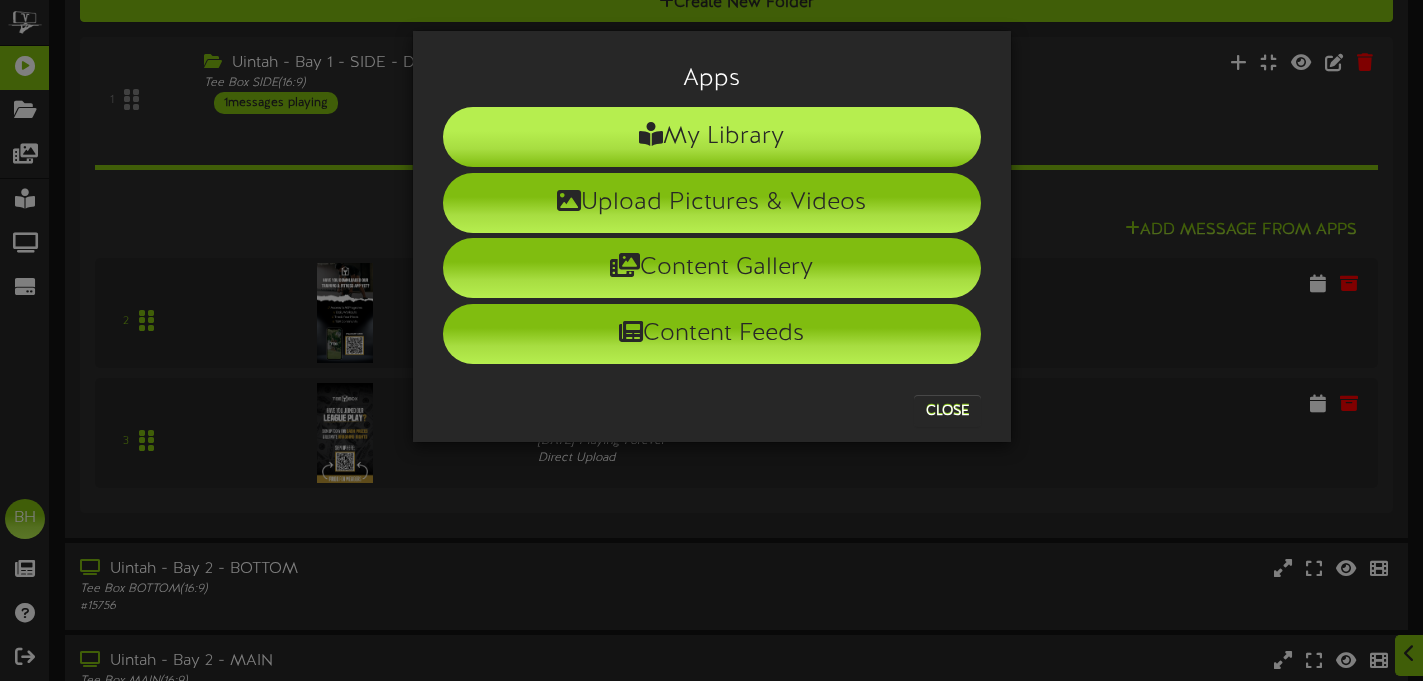 click on "My Library" at bounding box center [712, 137] 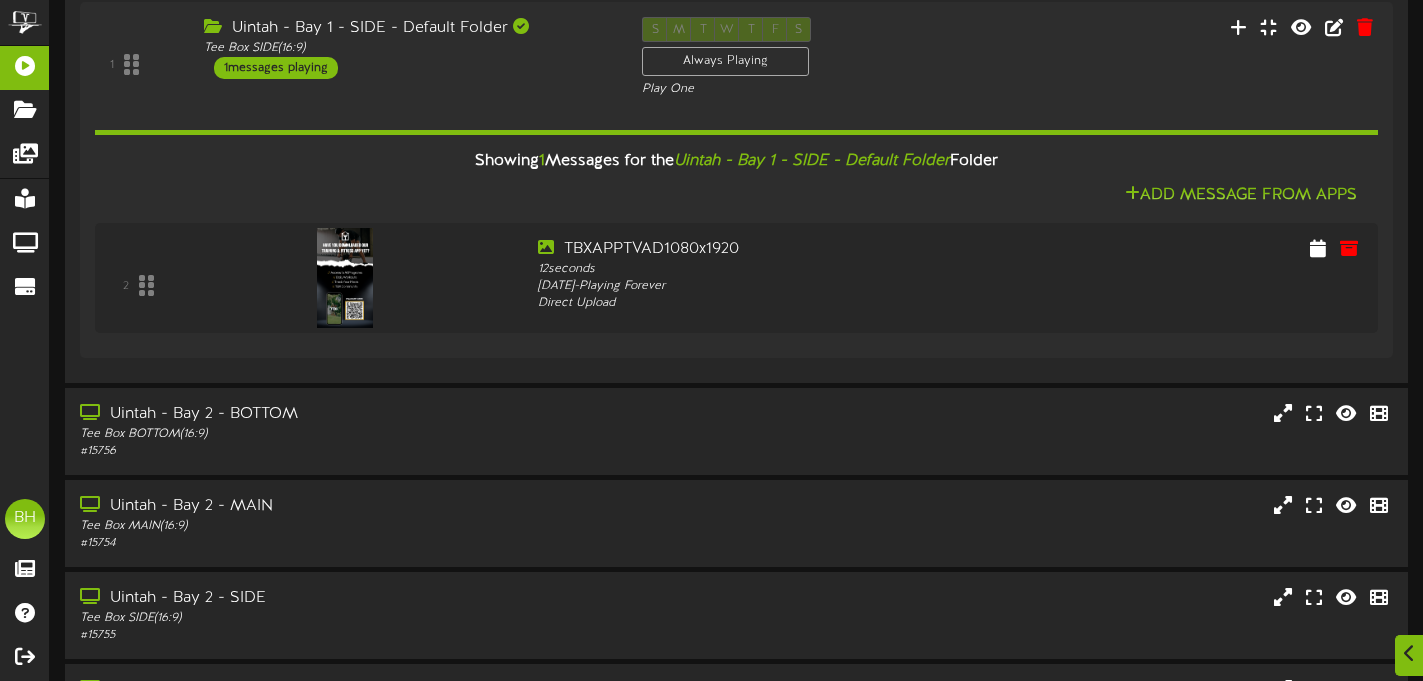 scroll, scrollTop: 1229, scrollLeft: 0, axis: vertical 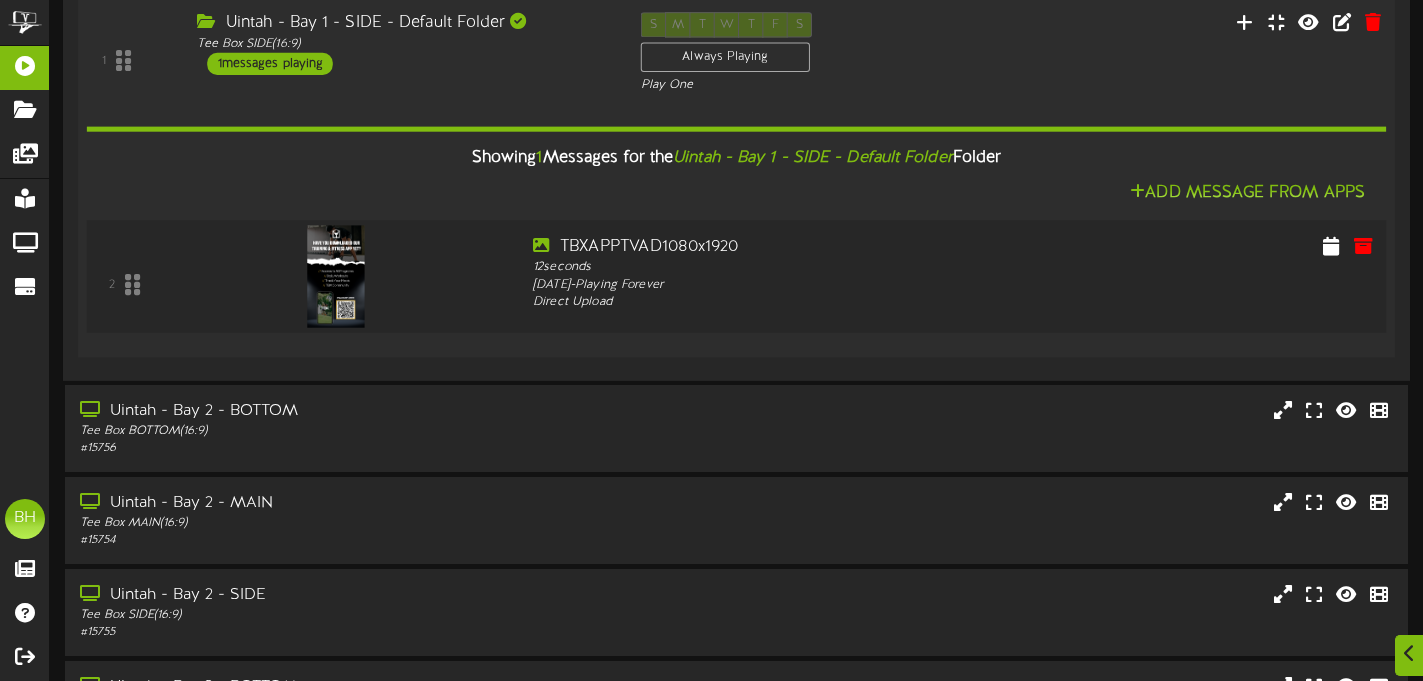 click at bounding box center [336, 276] 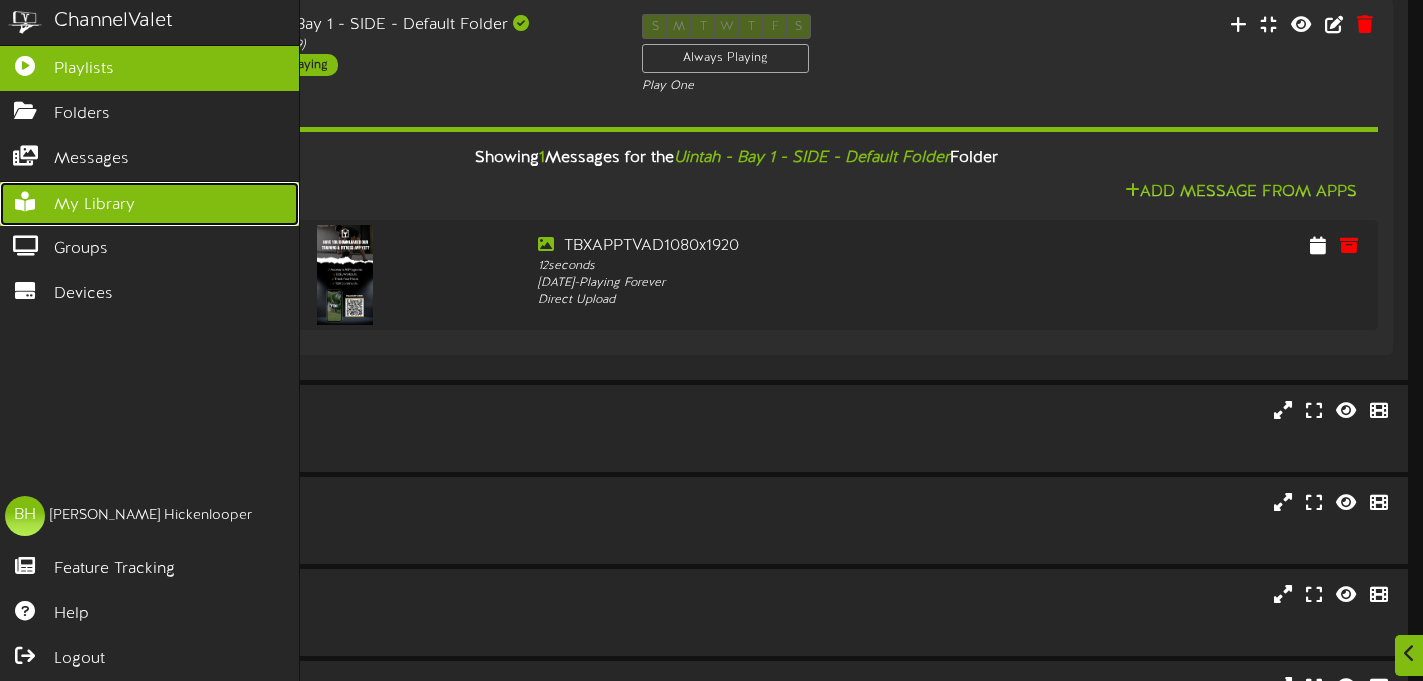 click on "My Library" at bounding box center (94, 205) 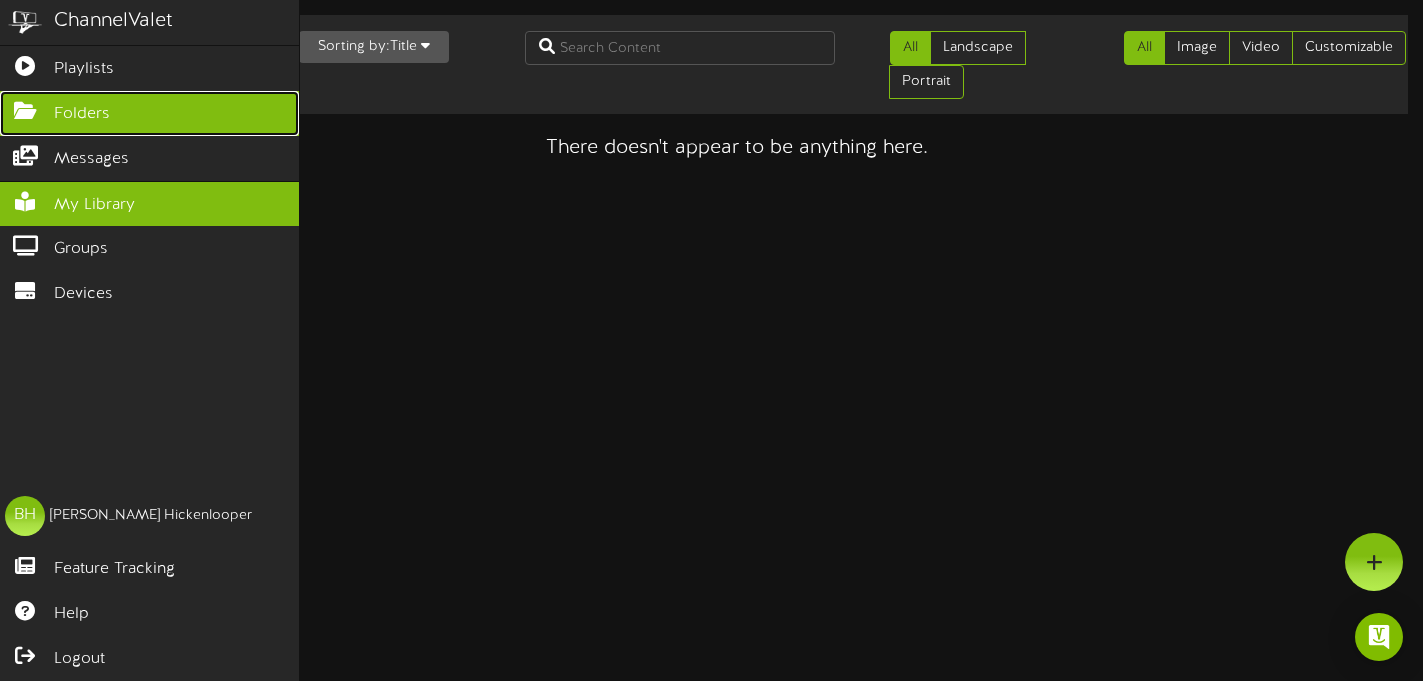 click on "Folders" at bounding box center (82, 114) 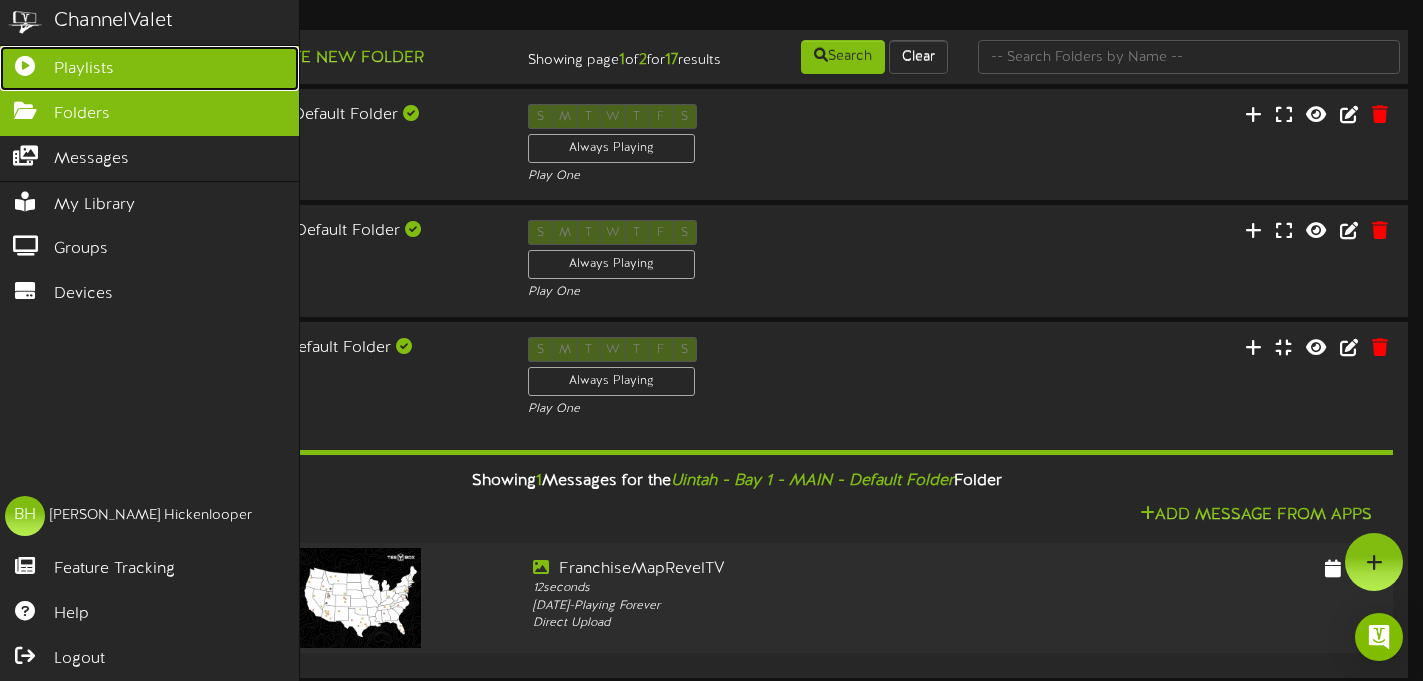 click on "Playlists" at bounding box center (84, 69) 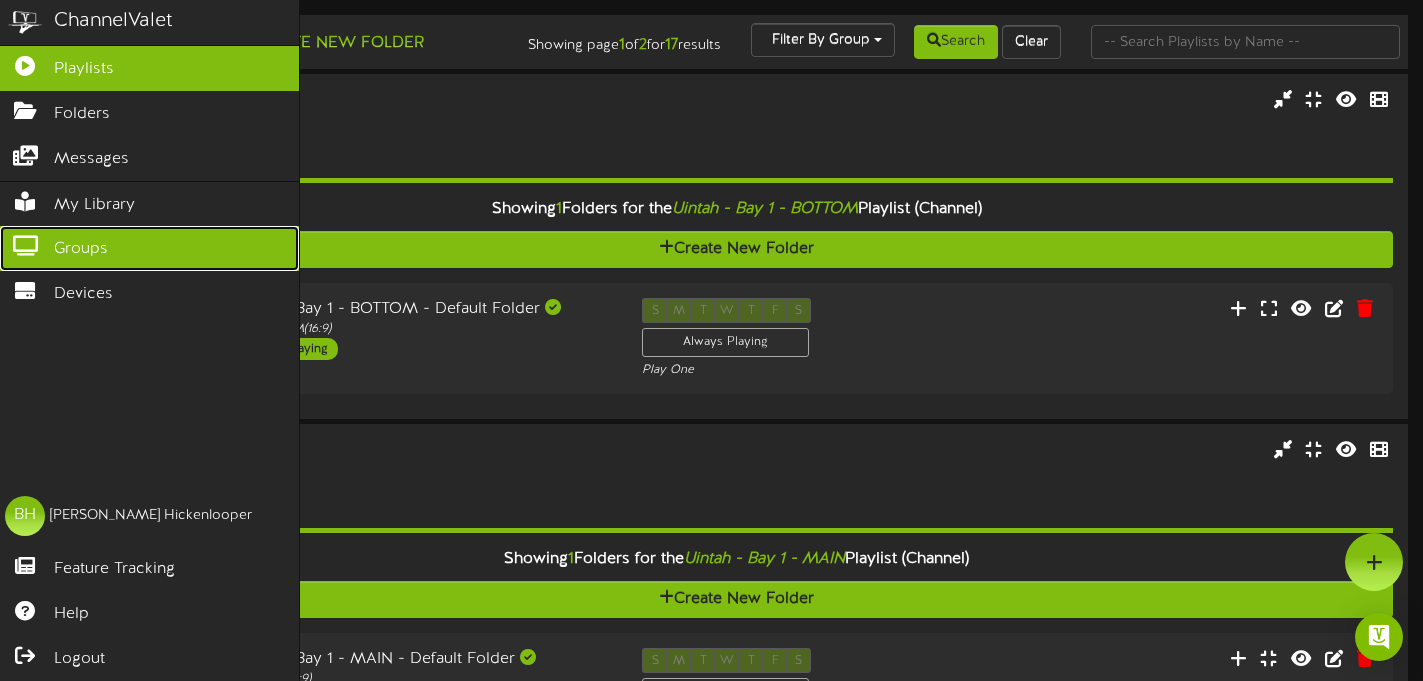 click at bounding box center [25, 243] 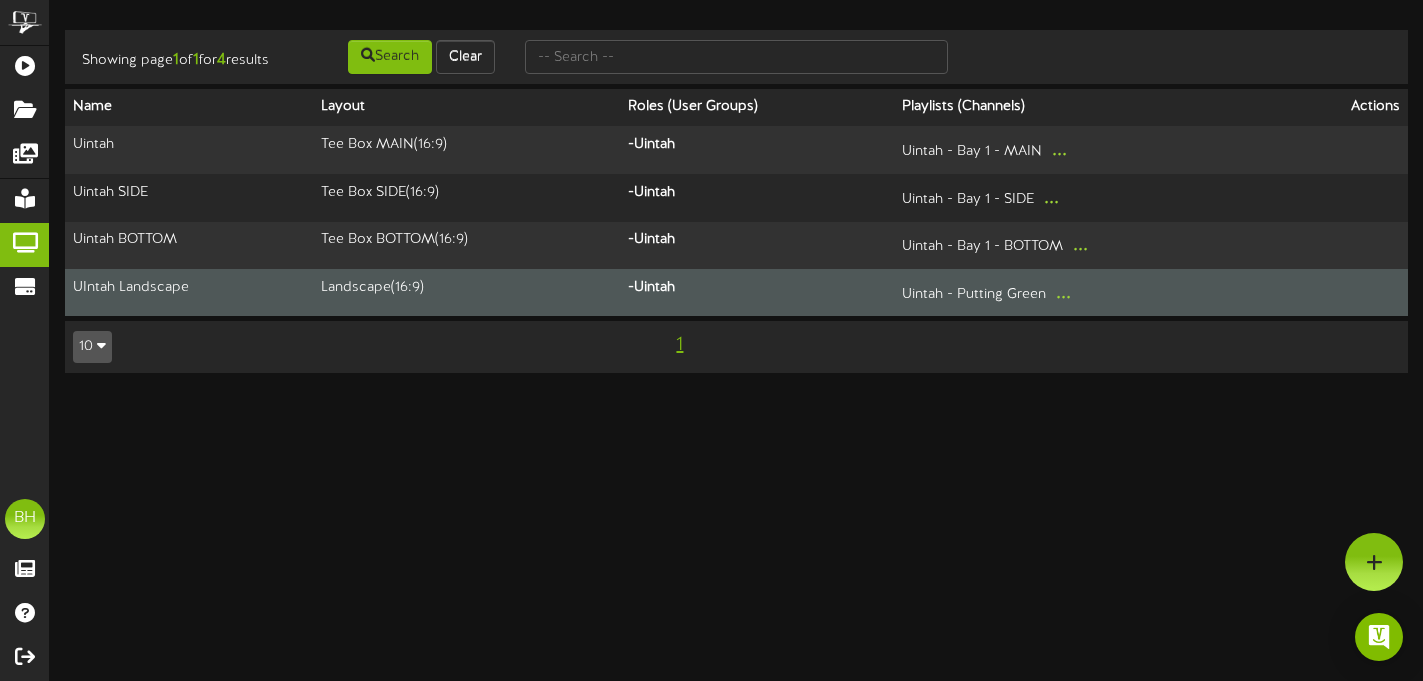 click on "Landscape  ( 16:9 )" at bounding box center (466, 292) 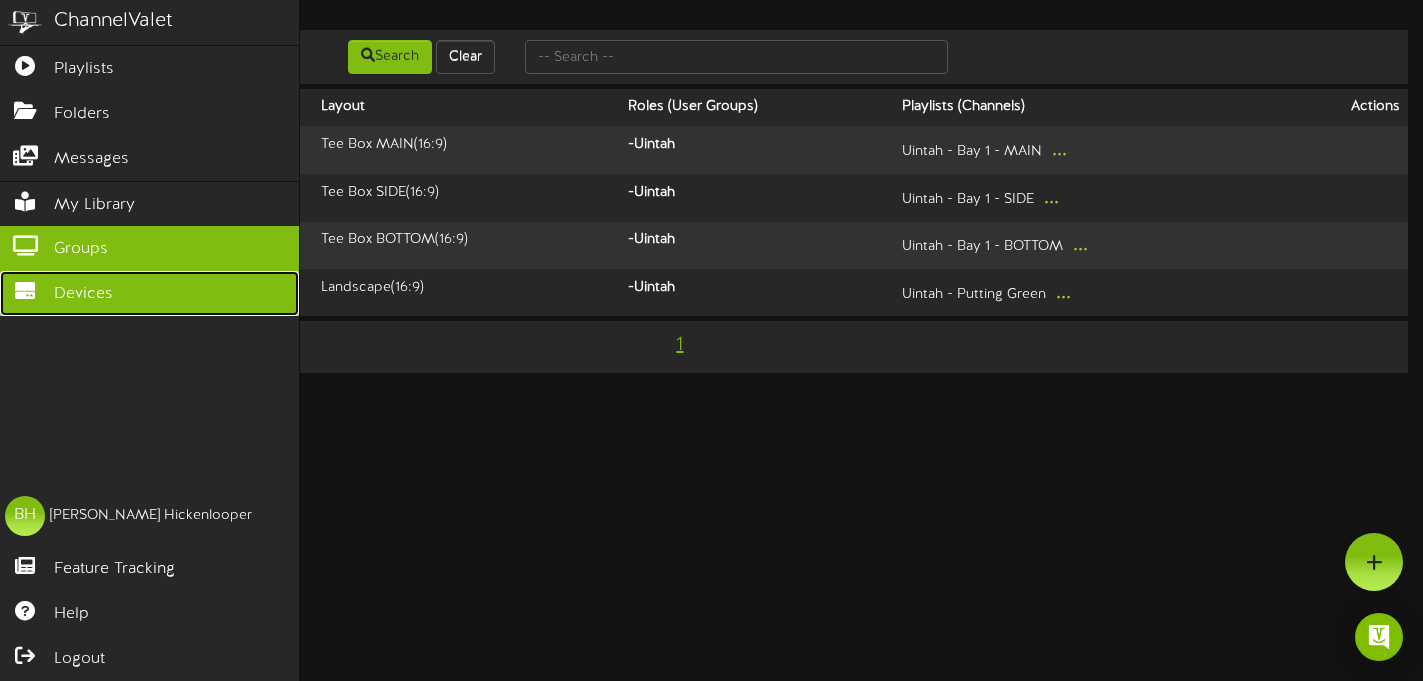 click at bounding box center (25, 288) 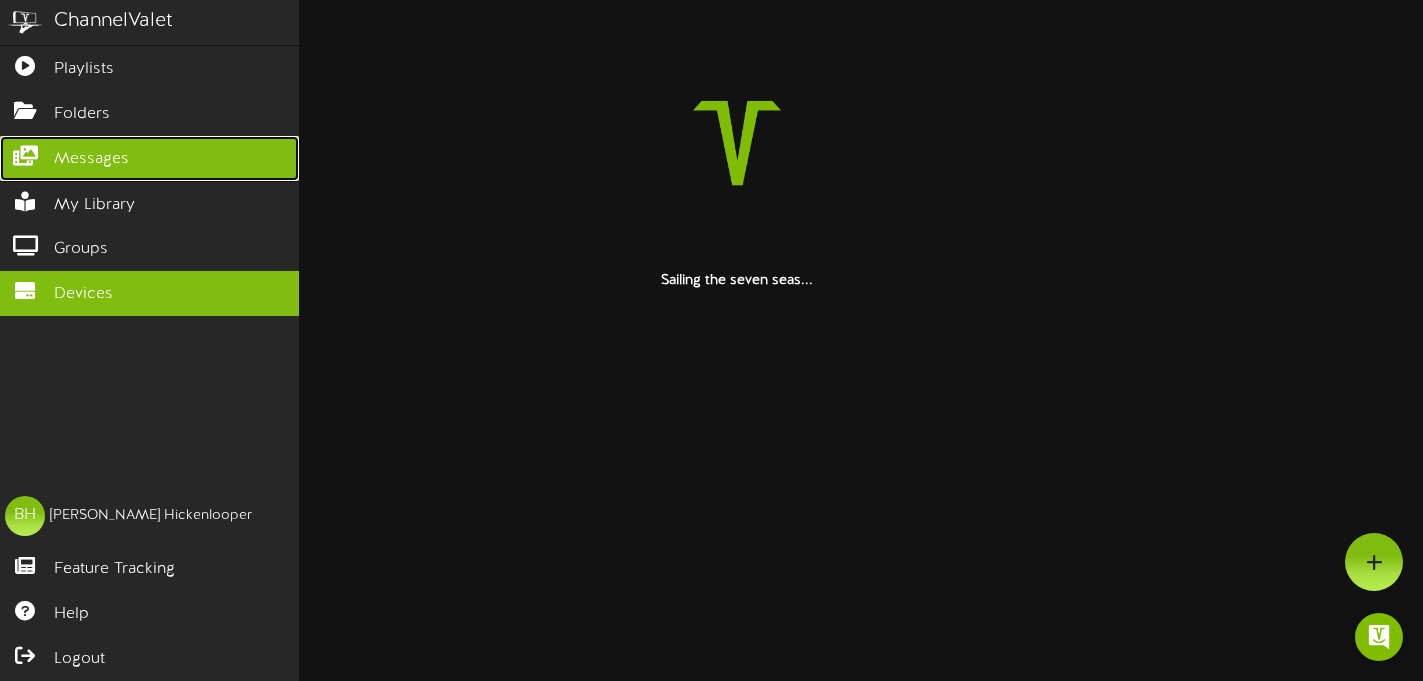 click on "Messages" at bounding box center (91, 159) 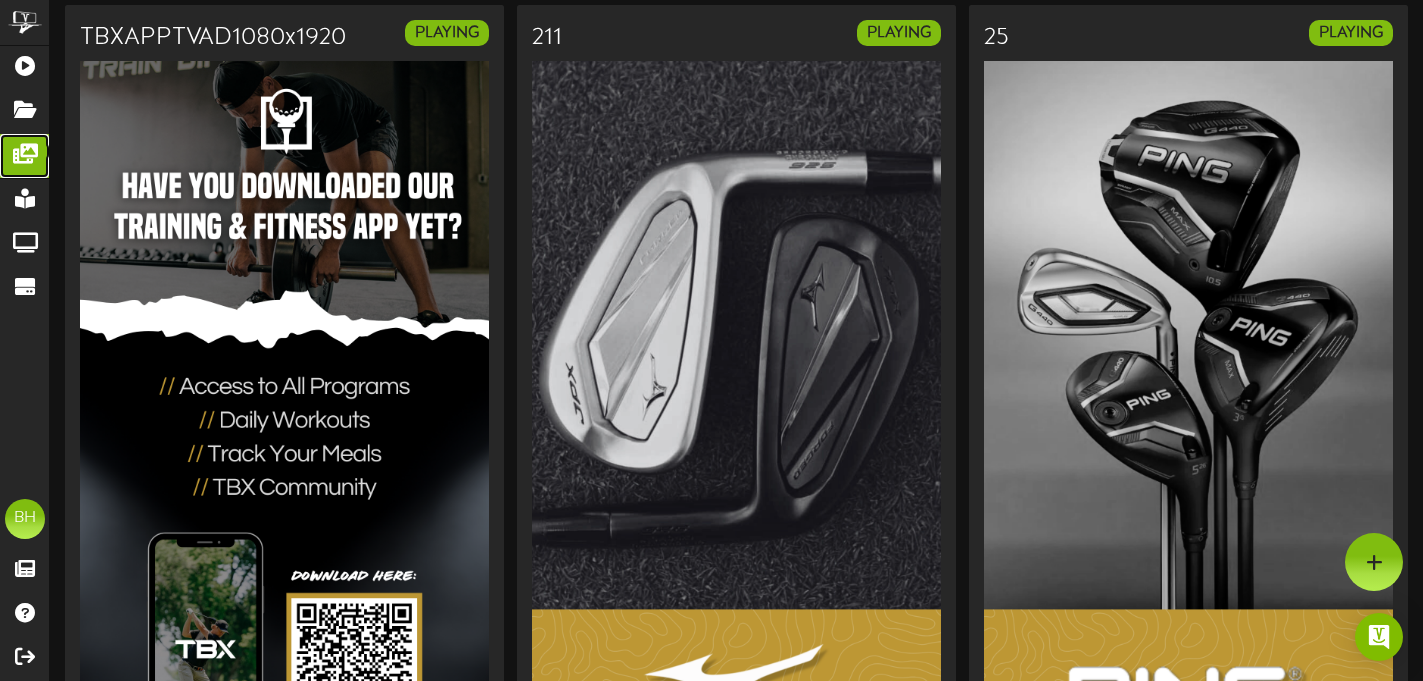 scroll, scrollTop: 0, scrollLeft: 0, axis: both 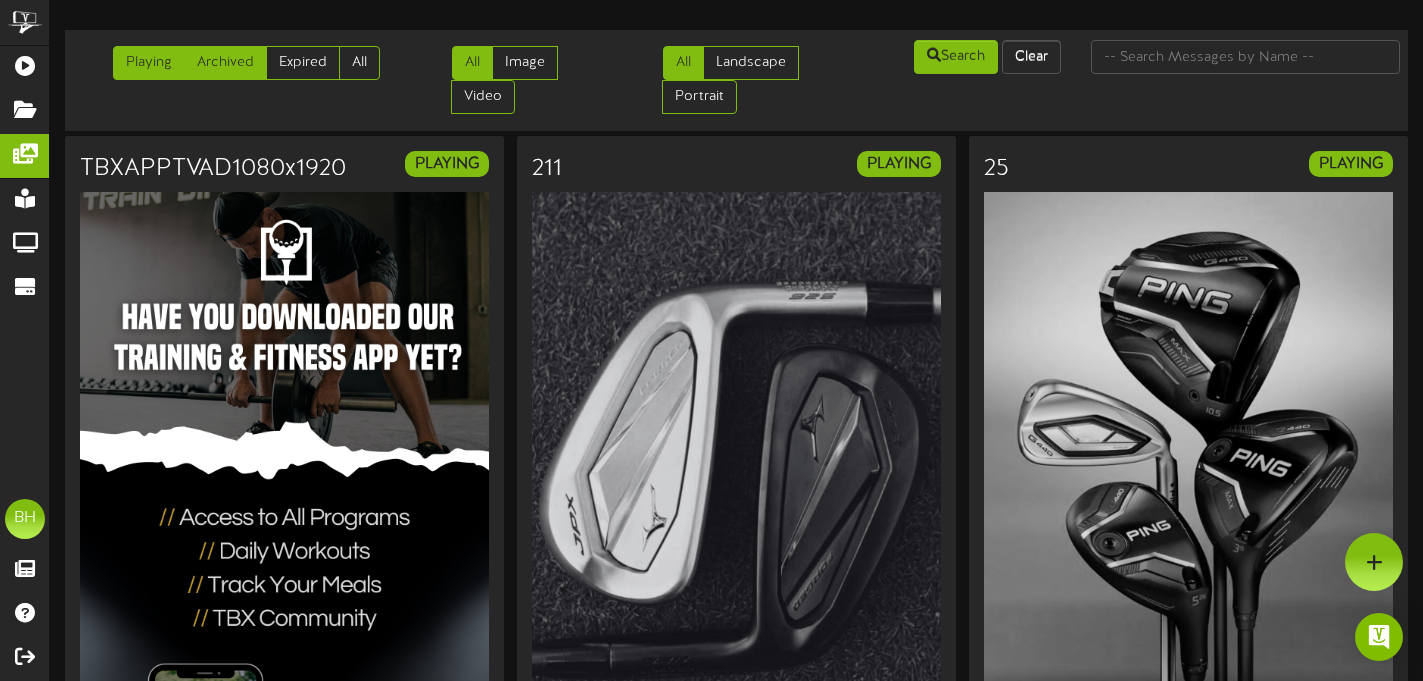 click on "Archived" at bounding box center (225, 63) 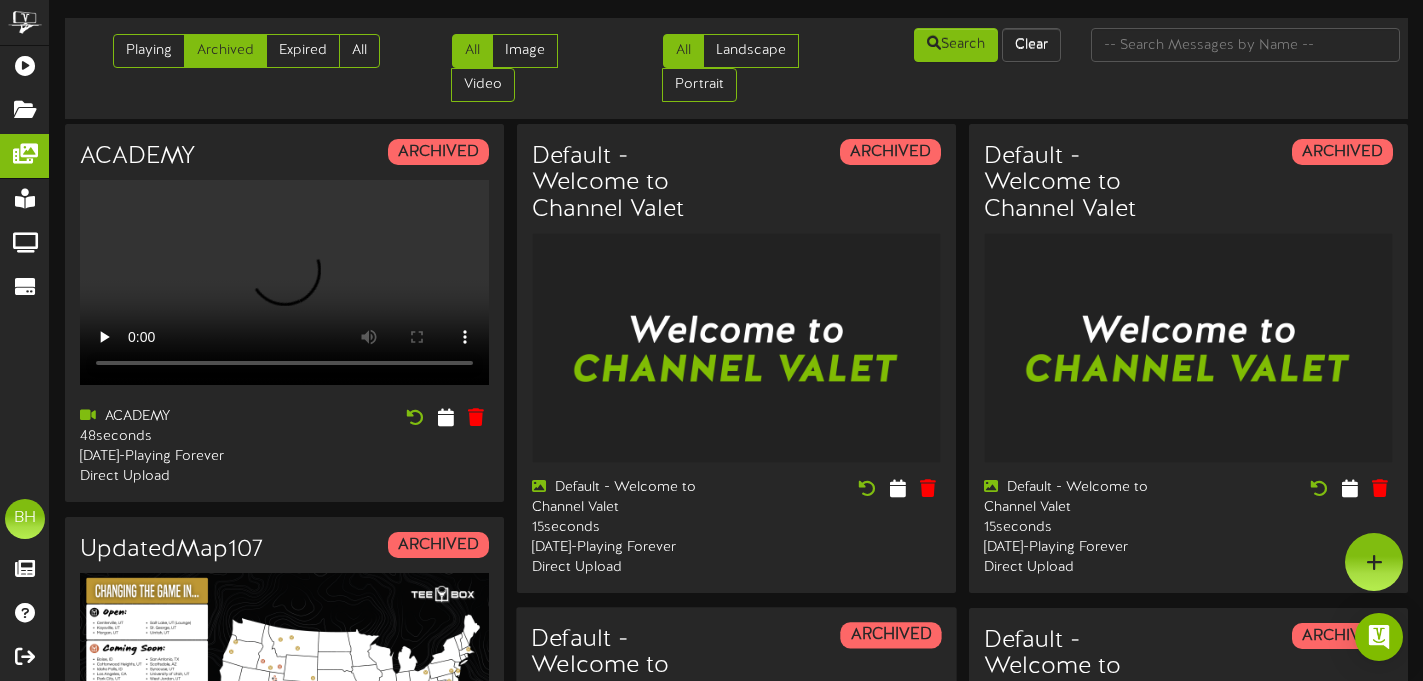 scroll, scrollTop: 0, scrollLeft: 0, axis: both 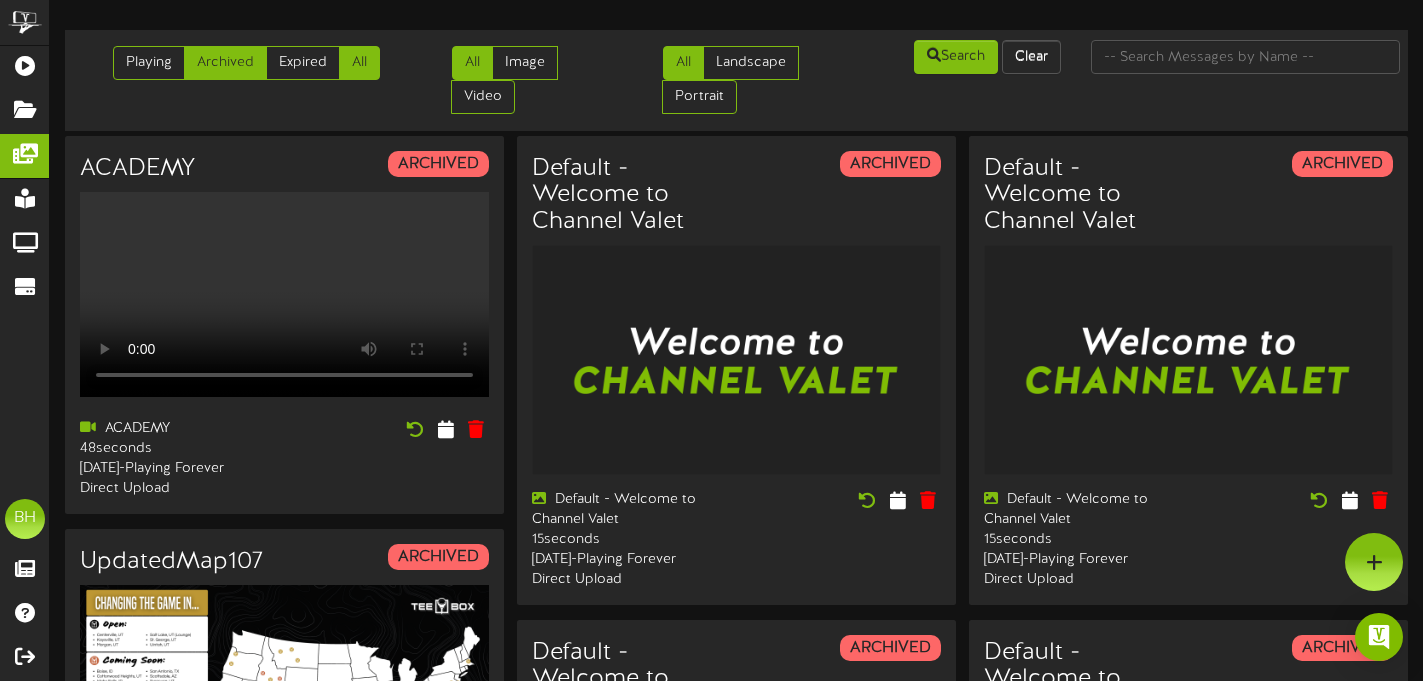 click on "All" at bounding box center [359, 63] 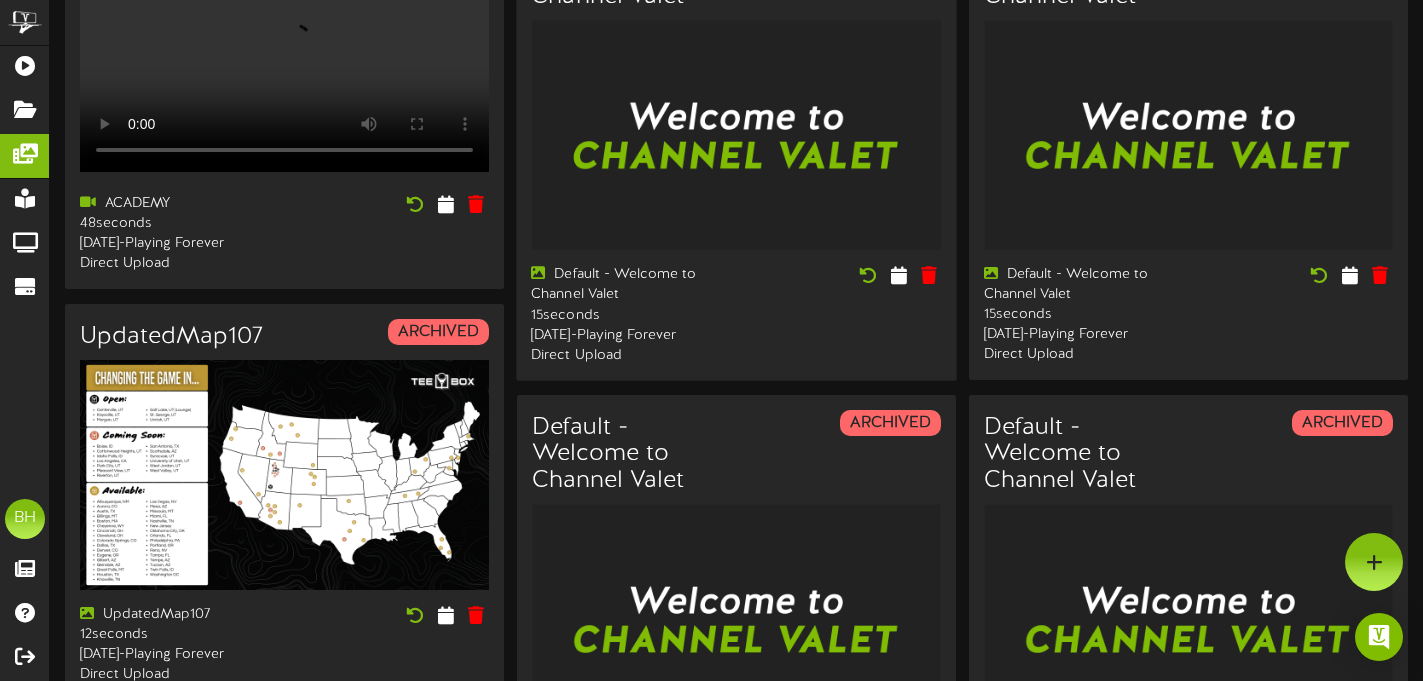 scroll, scrollTop: 0, scrollLeft: 0, axis: both 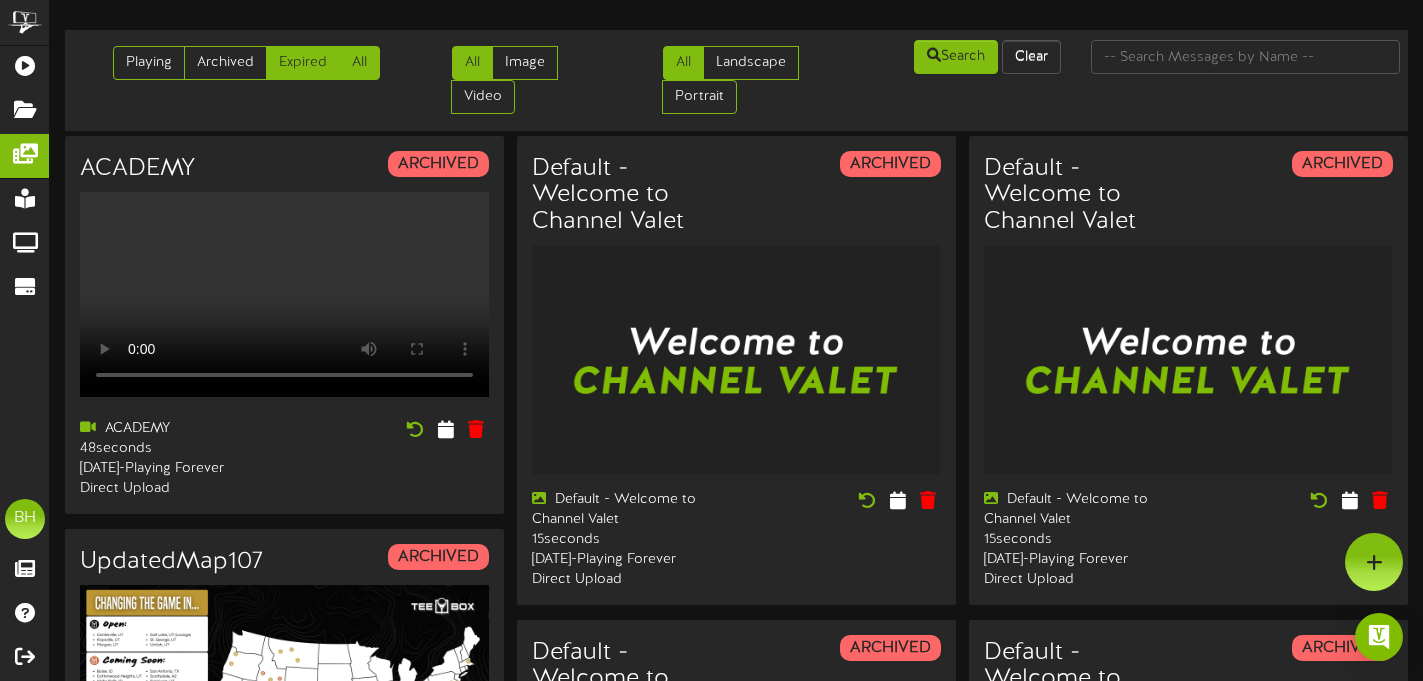 click on "Expired" at bounding box center [303, 63] 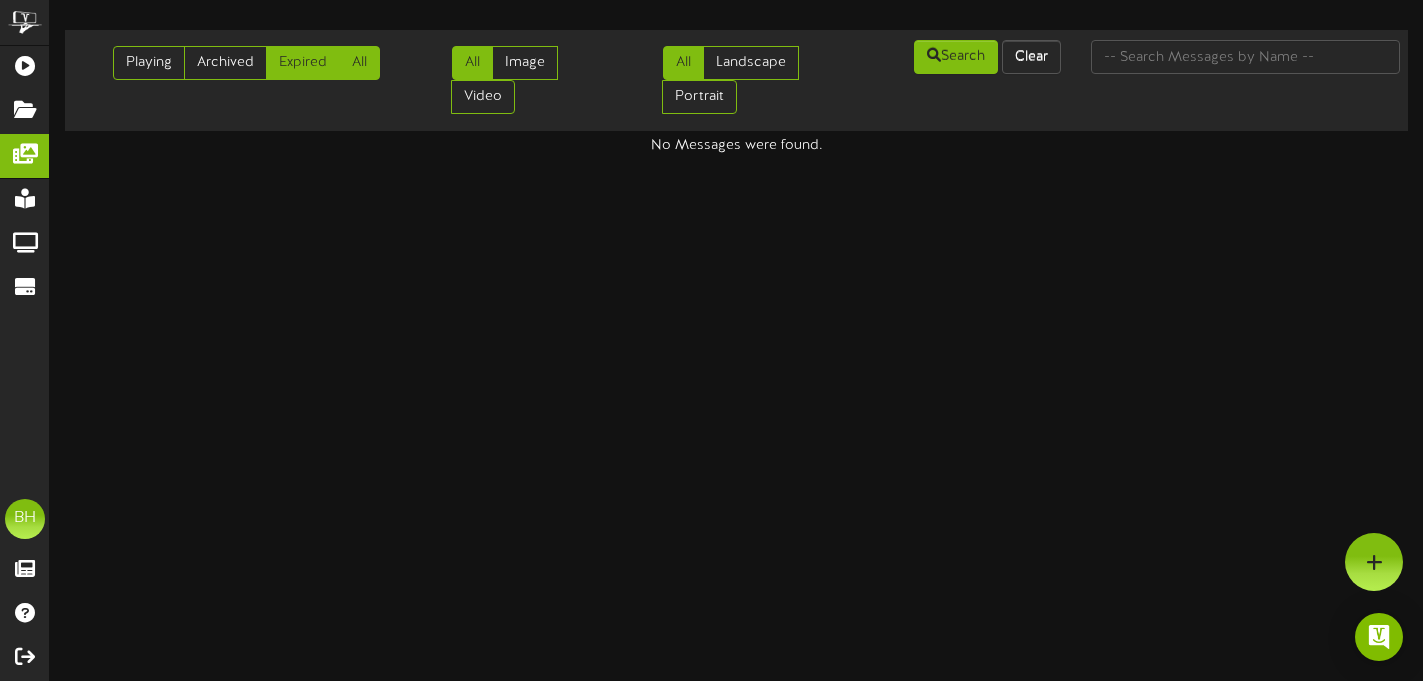 click on "All" at bounding box center (359, 63) 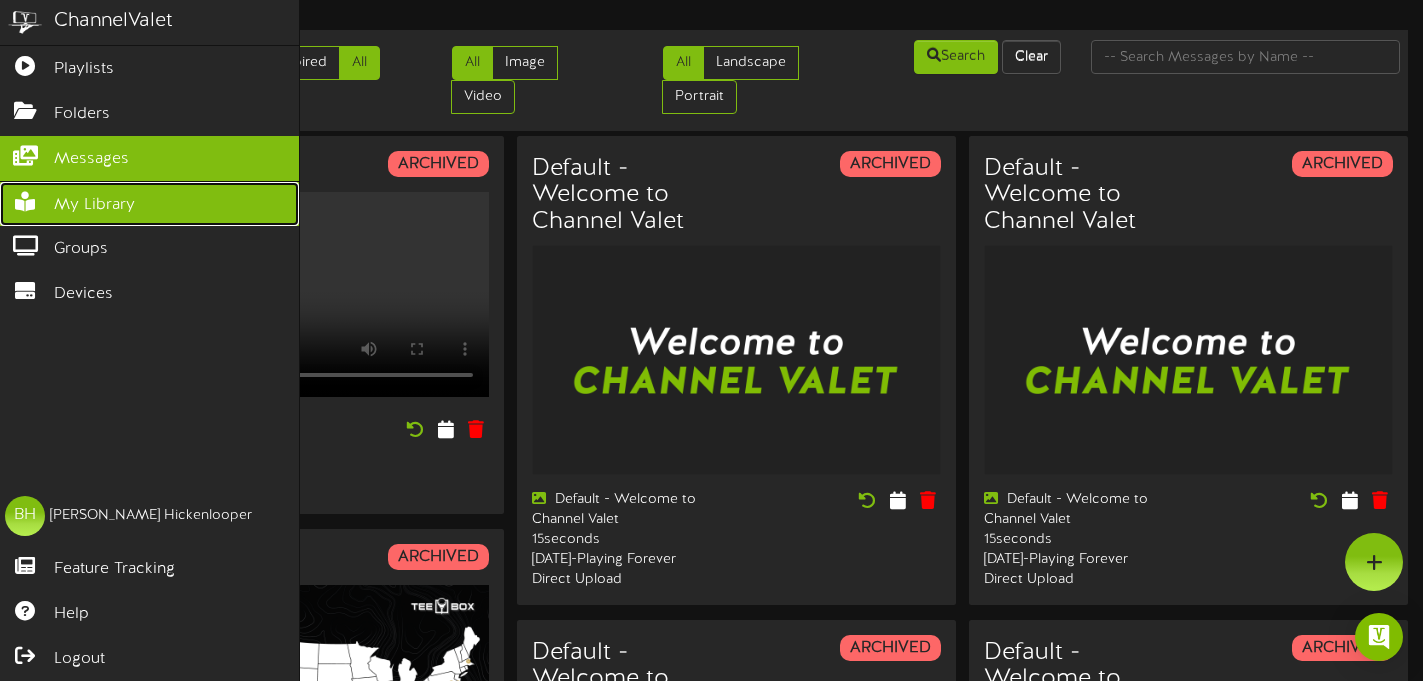 click at bounding box center (25, 199) 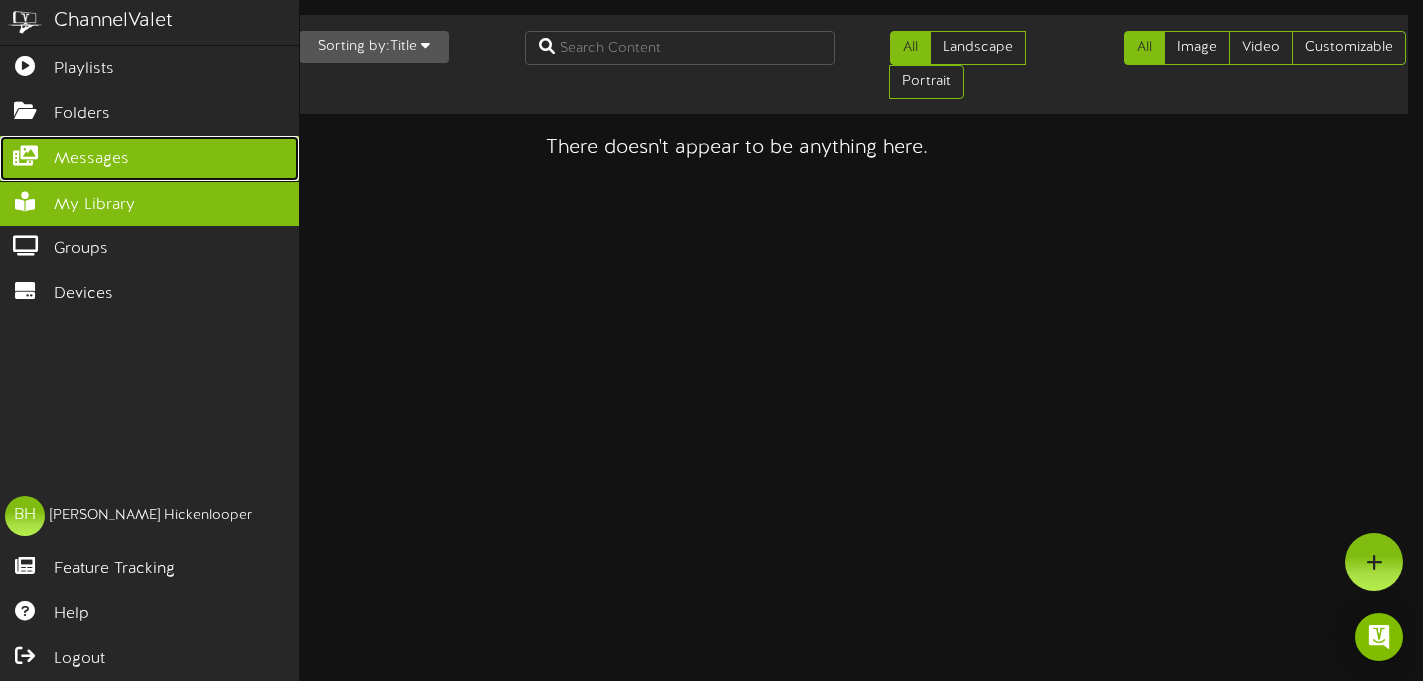 click on "Messages" at bounding box center [149, 158] 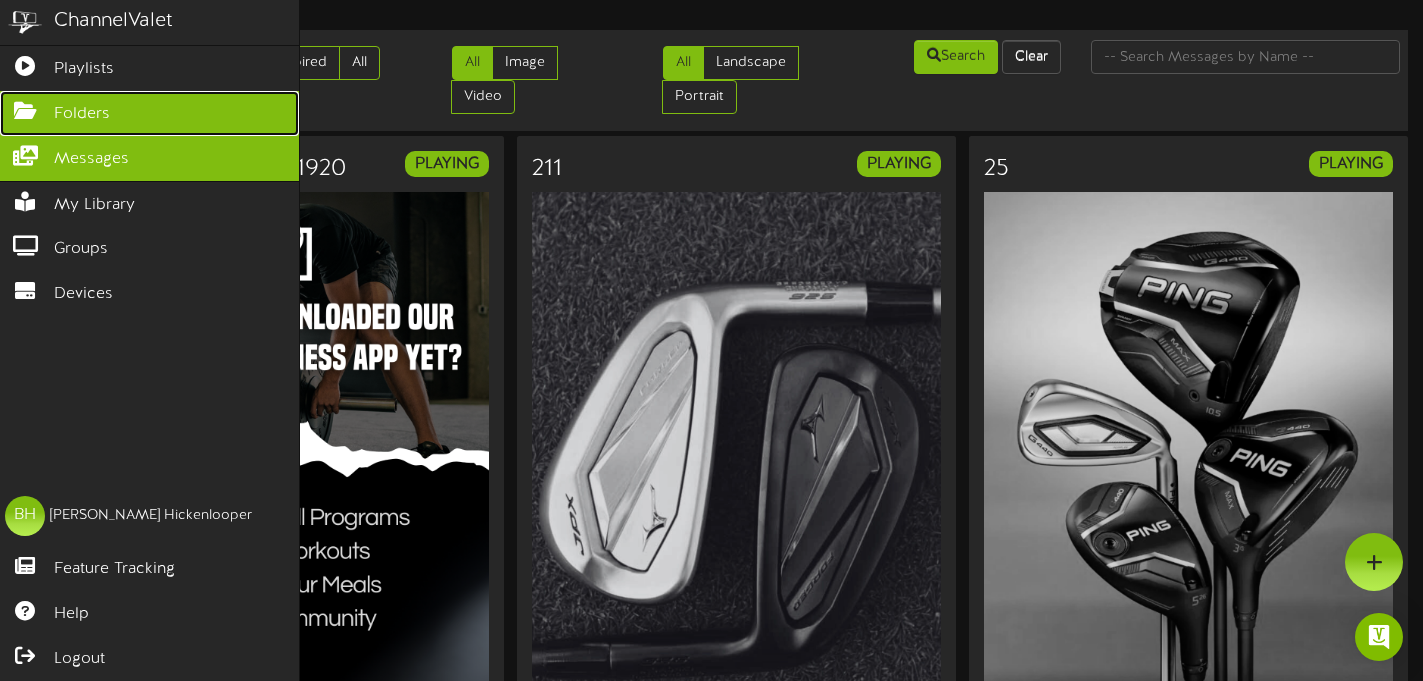 click on "Folders" at bounding box center (82, 114) 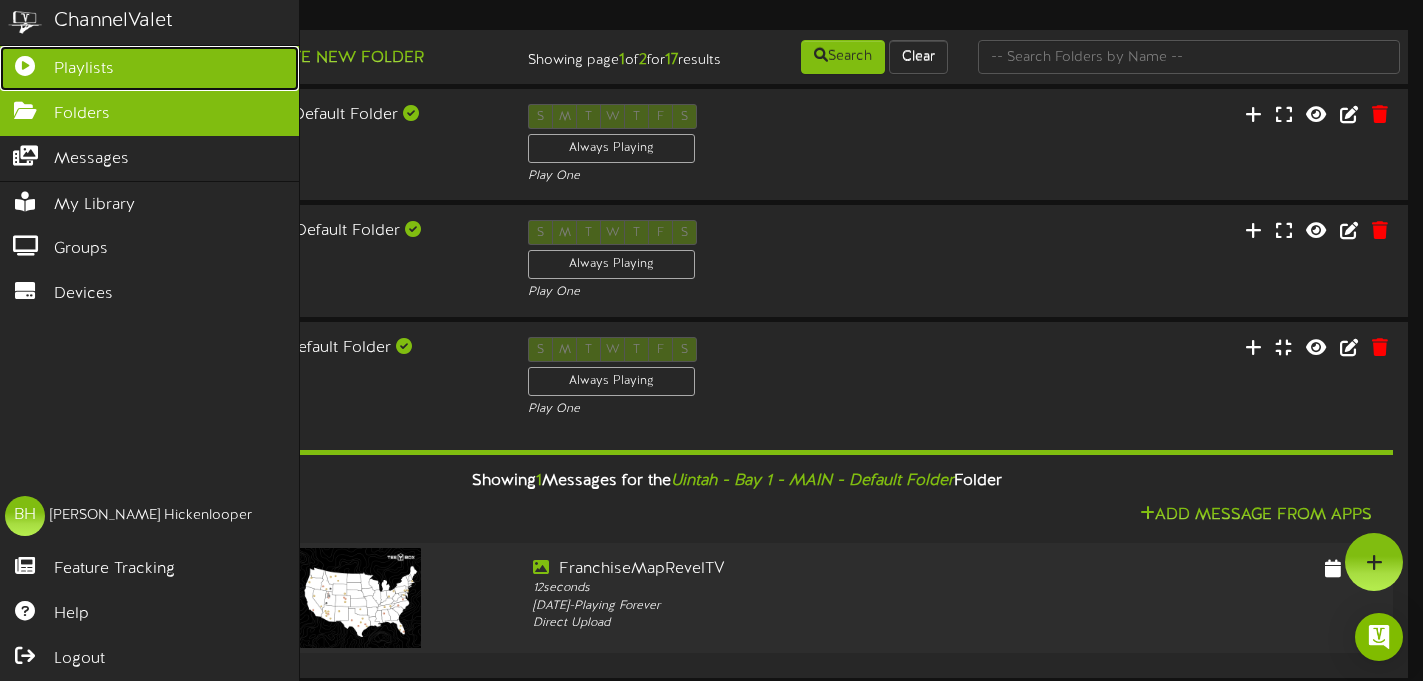 click on "Playlists" at bounding box center (84, 69) 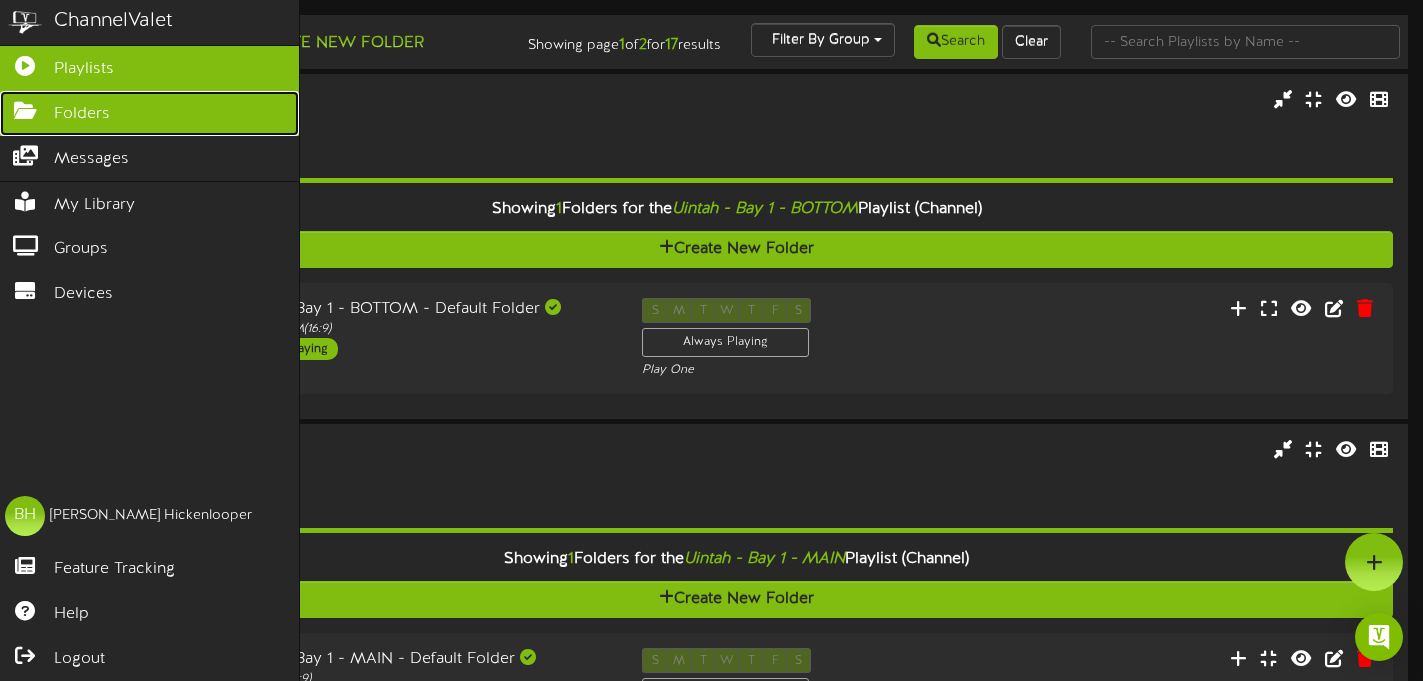 click on "Folders" at bounding box center [82, 114] 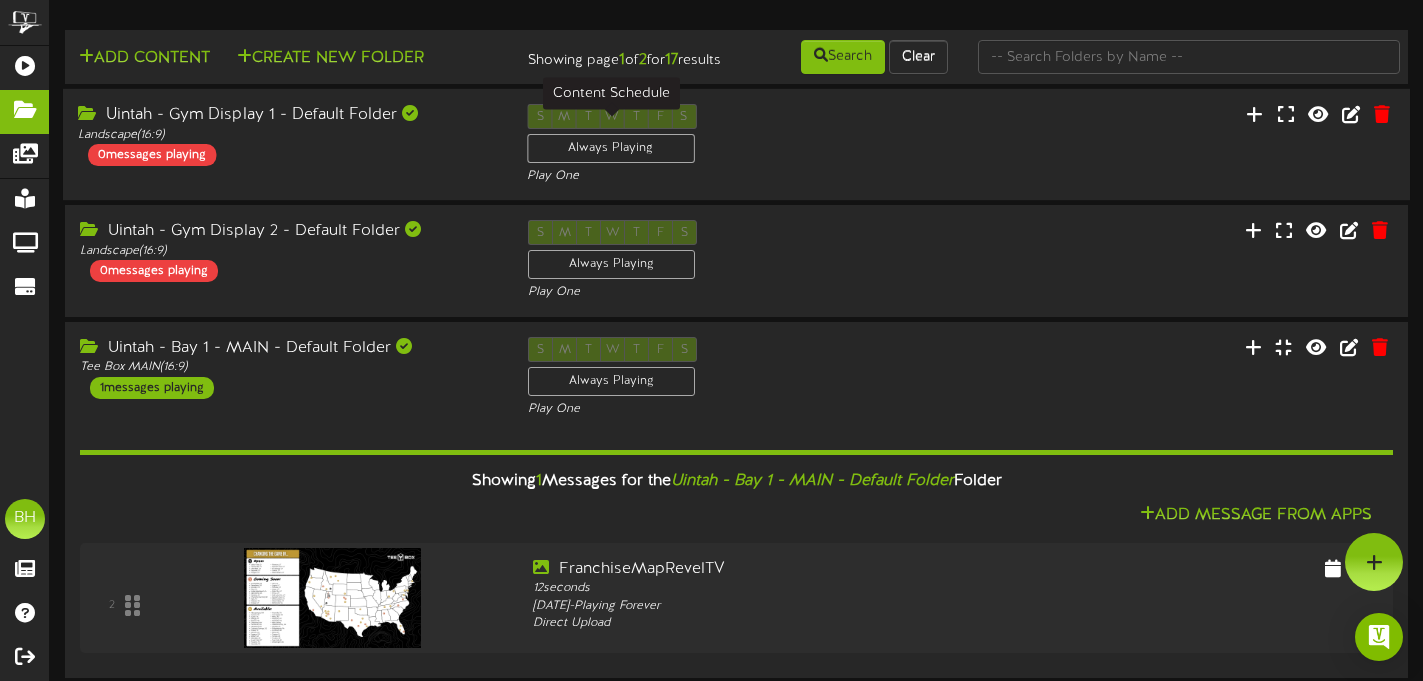 click on "Always Playing" at bounding box center [611, 148] 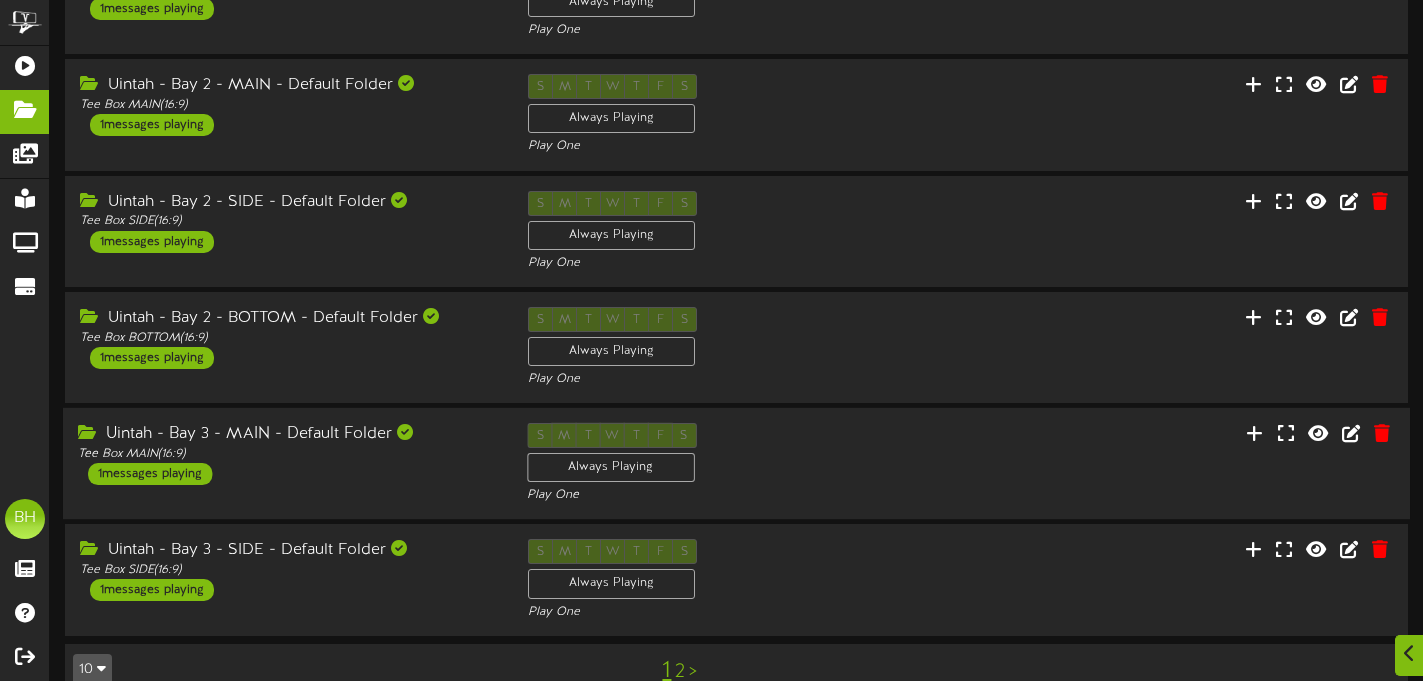 scroll, scrollTop: 1331, scrollLeft: 0, axis: vertical 